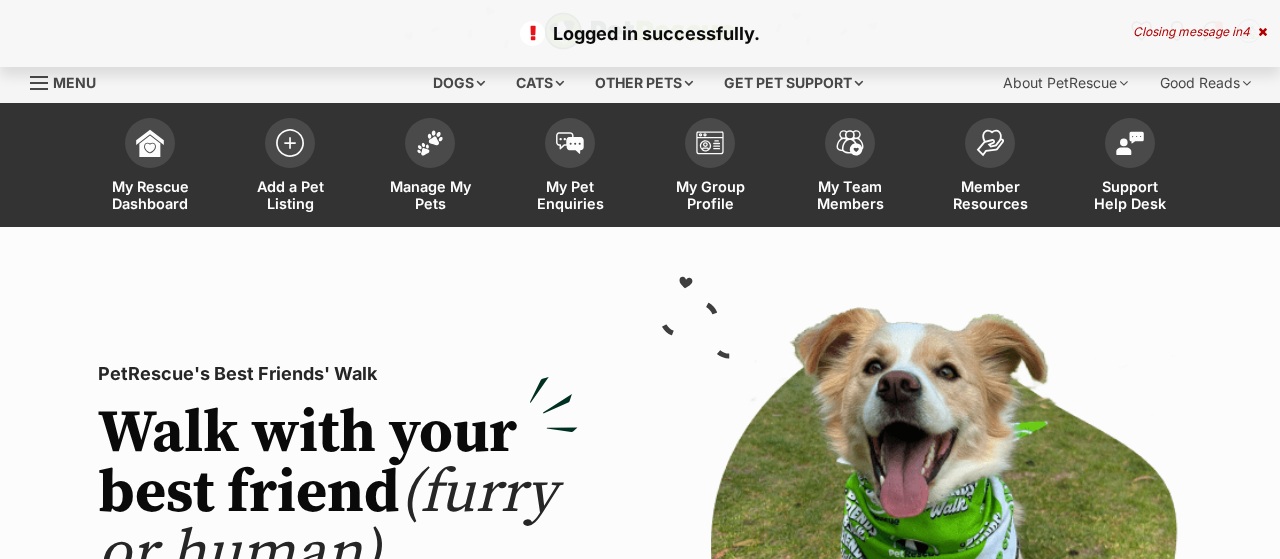 scroll, scrollTop: 0, scrollLeft: 0, axis: both 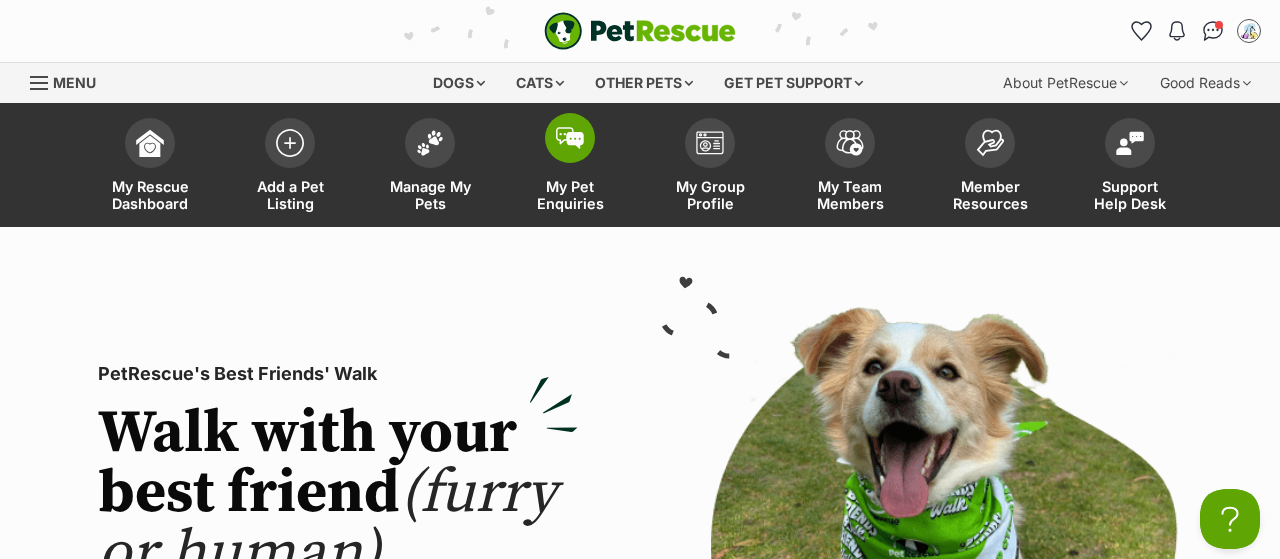 click on "My Pet Enquiries" at bounding box center [570, 195] 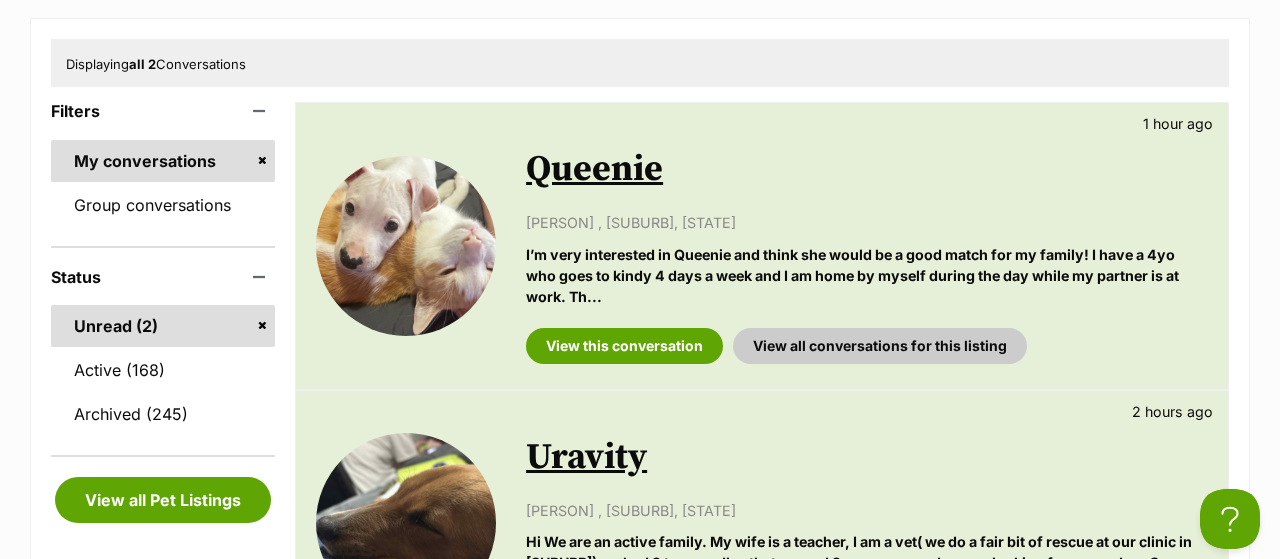 scroll, scrollTop: 312, scrollLeft: 0, axis: vertical 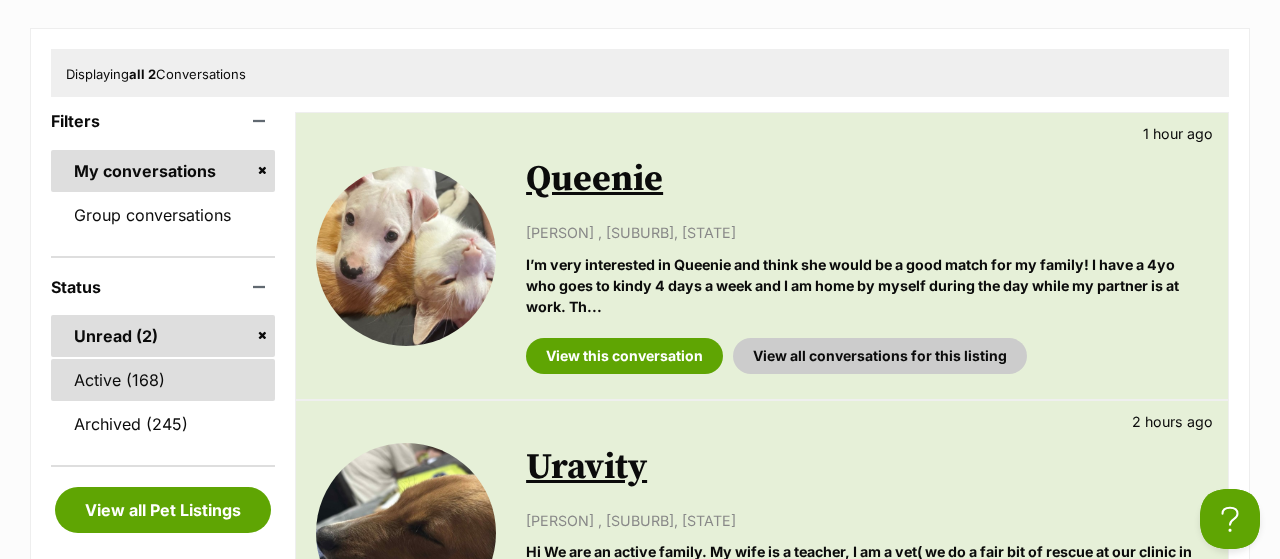 click on "Active (168)" at bounding box center (163, 380) 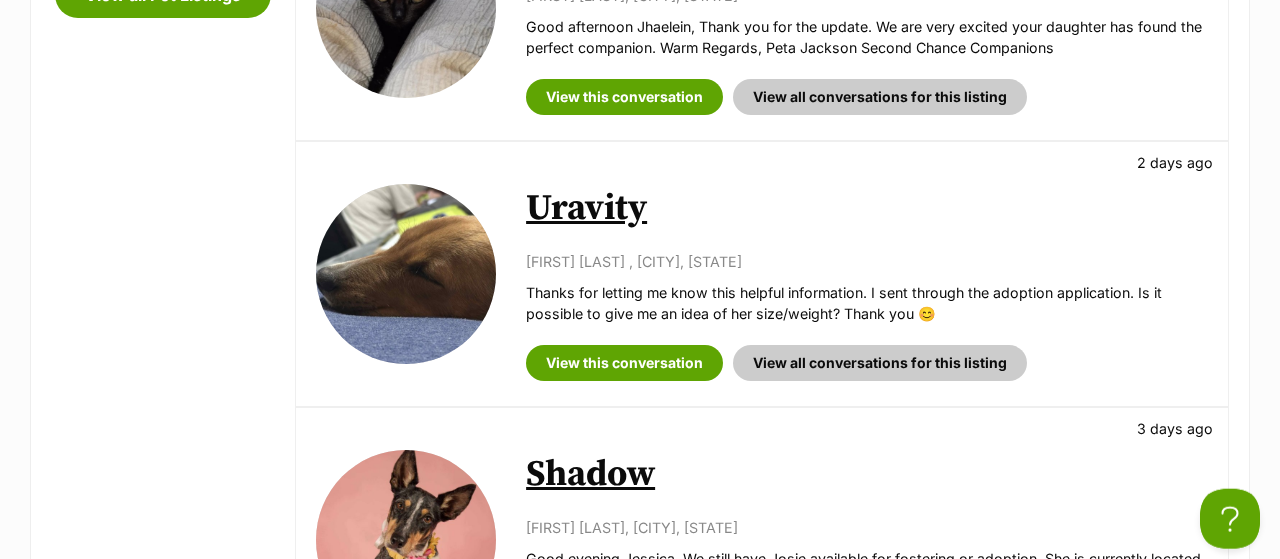 scroll, scrollTop: 1144, scrollLeft: 0, axis: vertical 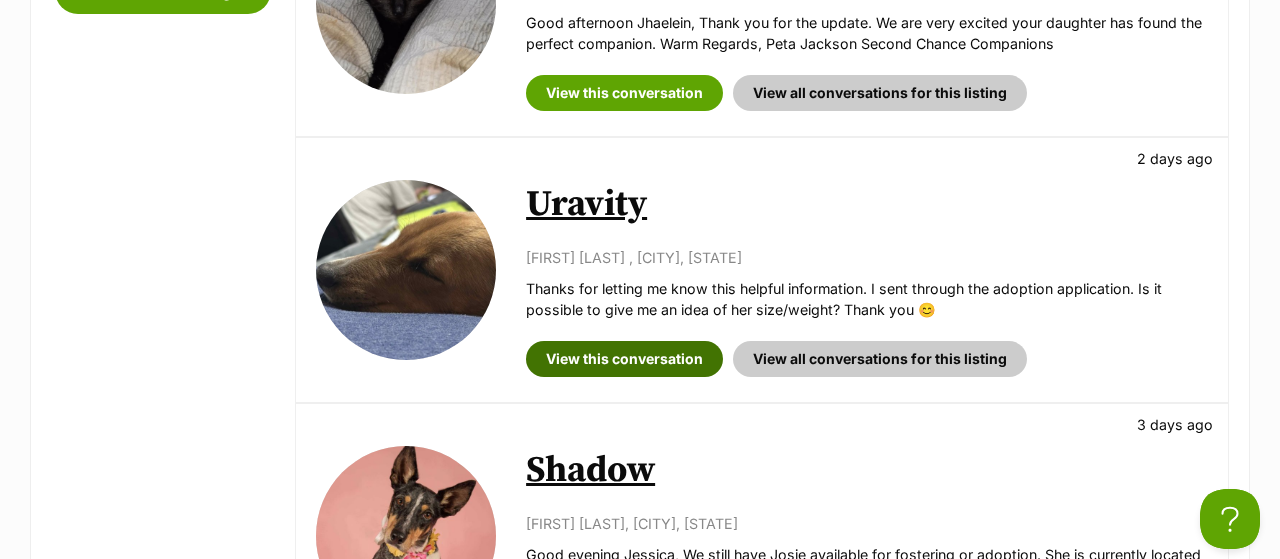 click on "View this conversation" at bounding box center [624, 359] 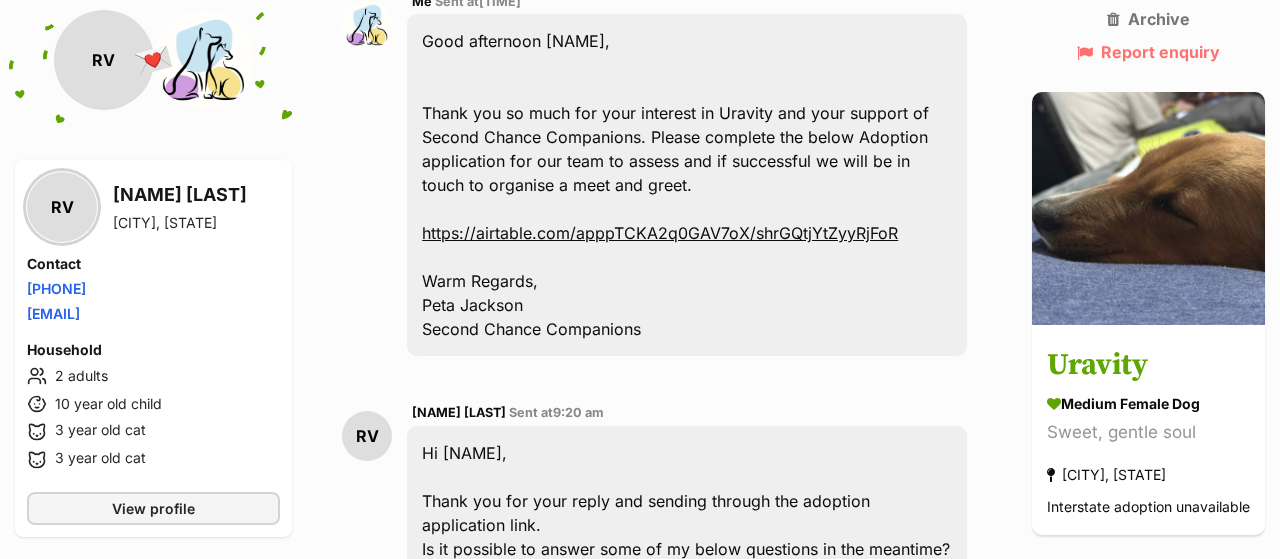 scroll, scrollTop: 1872, scrollLeft: 0, axis: vertical 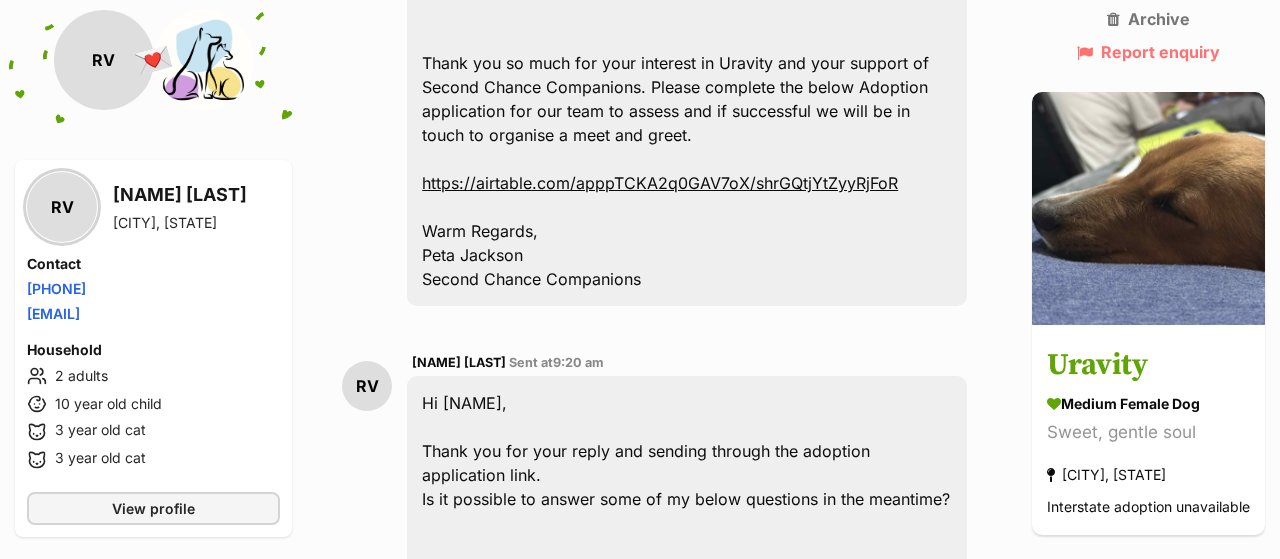drag, startPoint x: 510, startPoint y: 130, endPoint x: 736, endPoint y: 457, distance: 397.4984 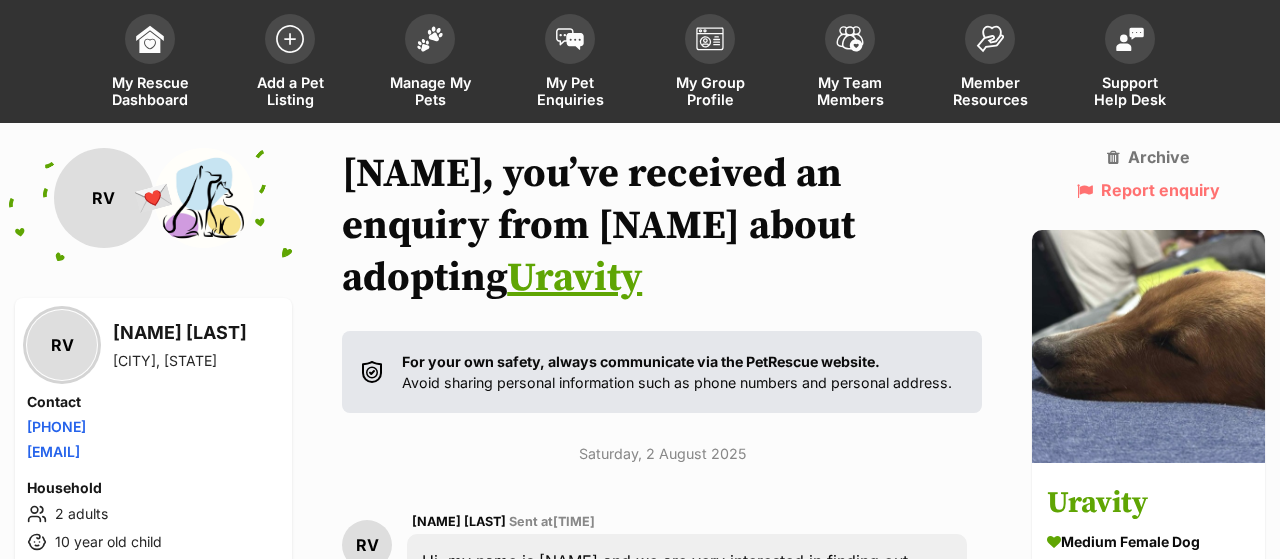 scroll, scrollTop: 0, scrollLeft: 0, axis: both 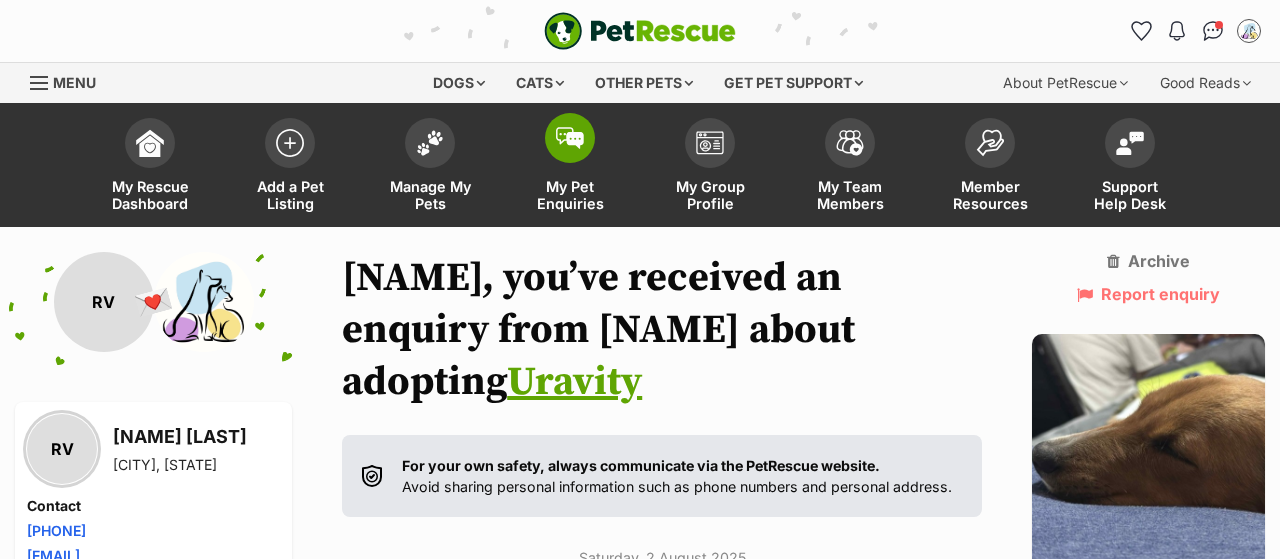 click on "My Pet Enquiries" at bounding box center [570, 195] 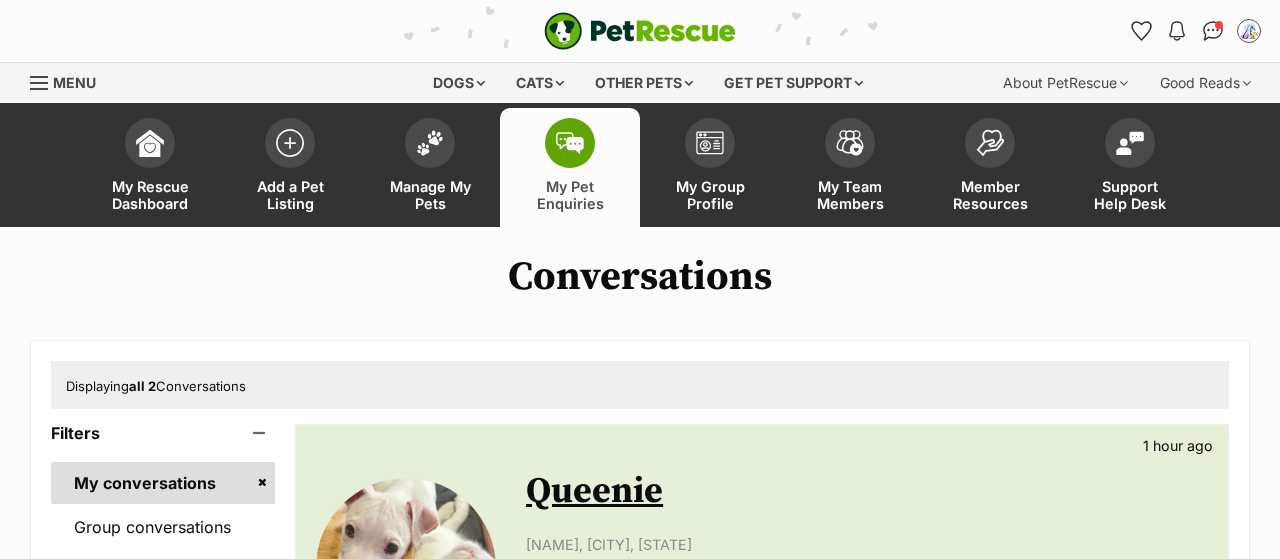 scroll, scrollTop: 416, scrollLeft: 0, axis: vertical 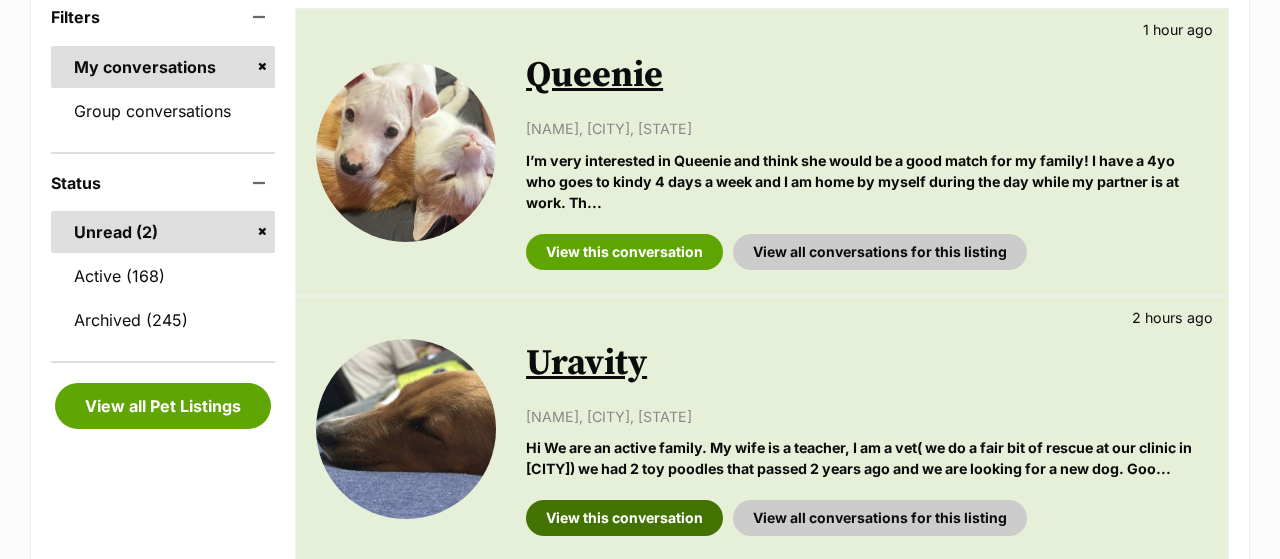 click on "View this conversation" at bounding box center (624, 518) 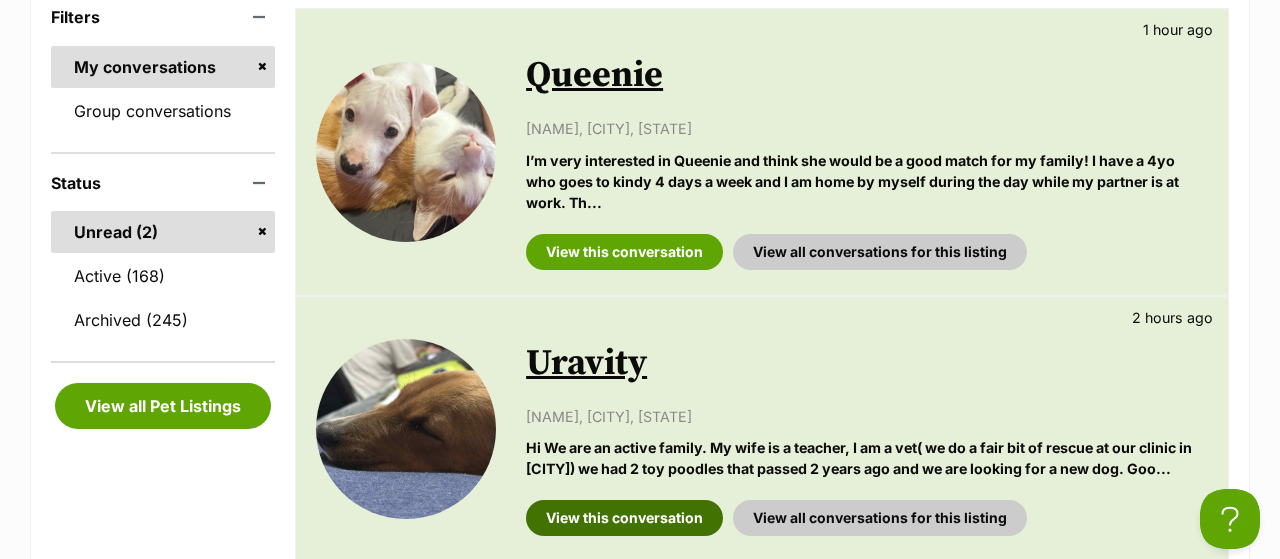 scroll, scrollTop: 0, scrollLeft: 0, axis: both 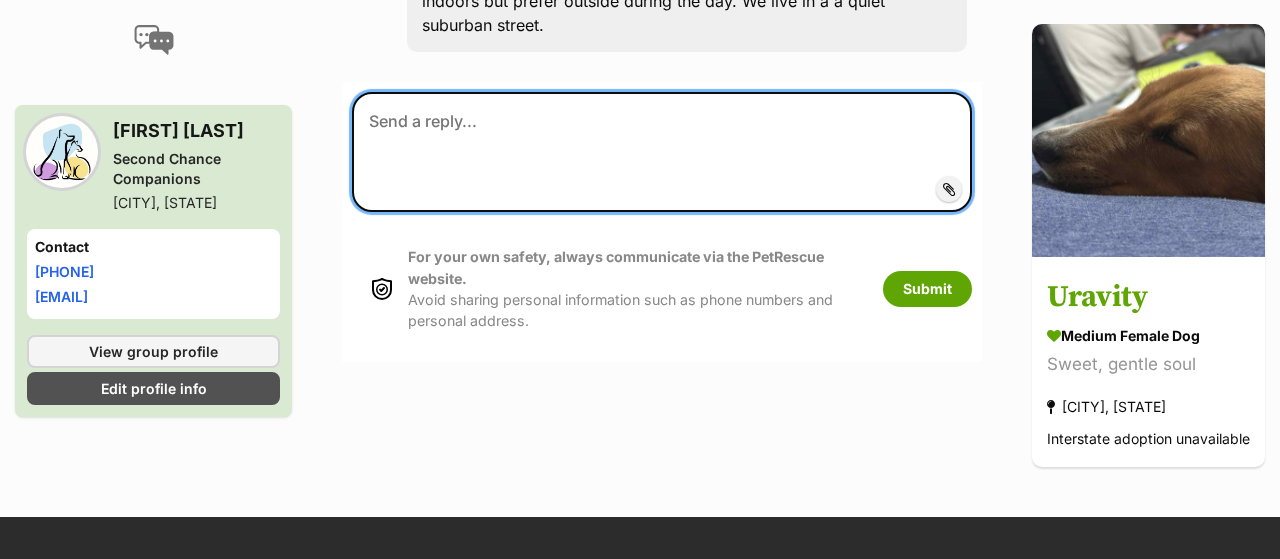 click at bounding box center [662, 152] 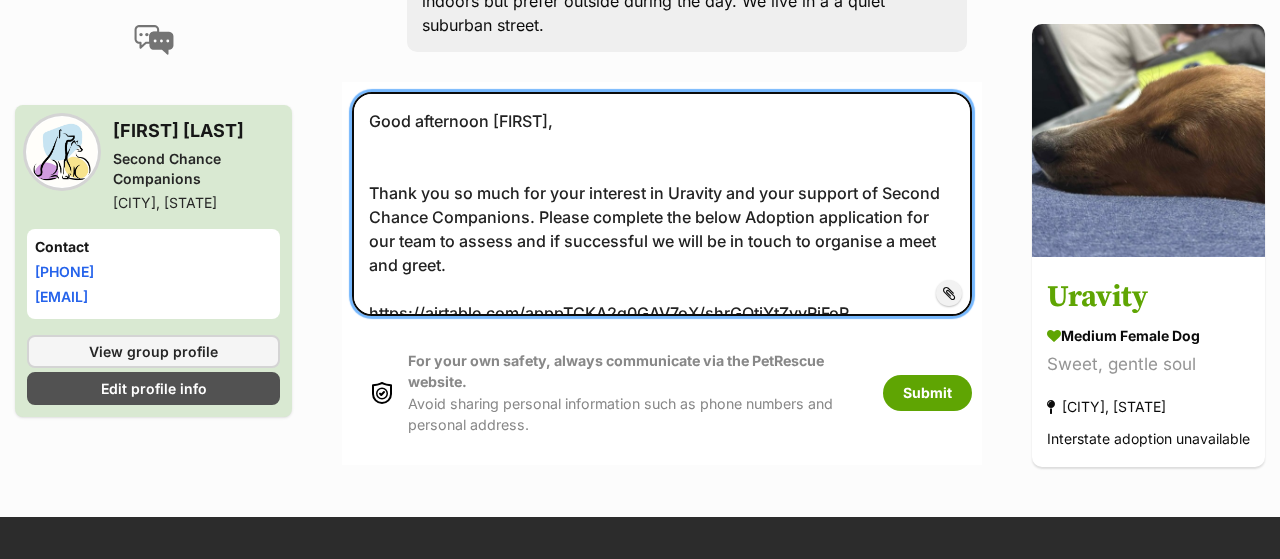scroll, scrollTop: 105, scrollLeft: 0, axis: vertical 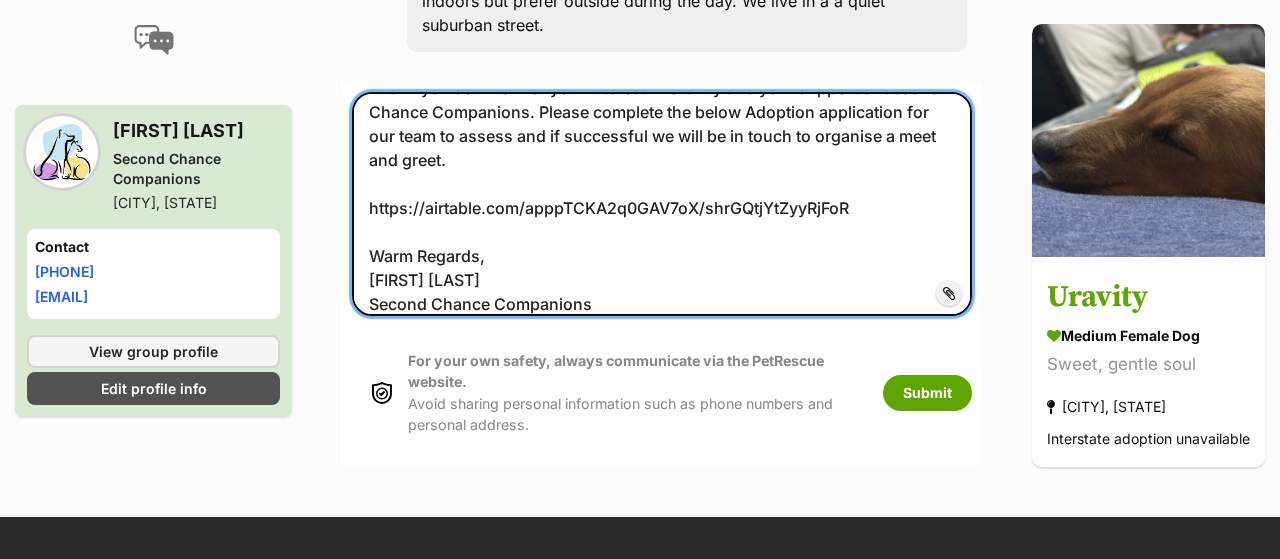 drag, startPoint x: 560, startPoint y: 349, endPoint x: 381, endPoint y: 336, distance: 179.47145 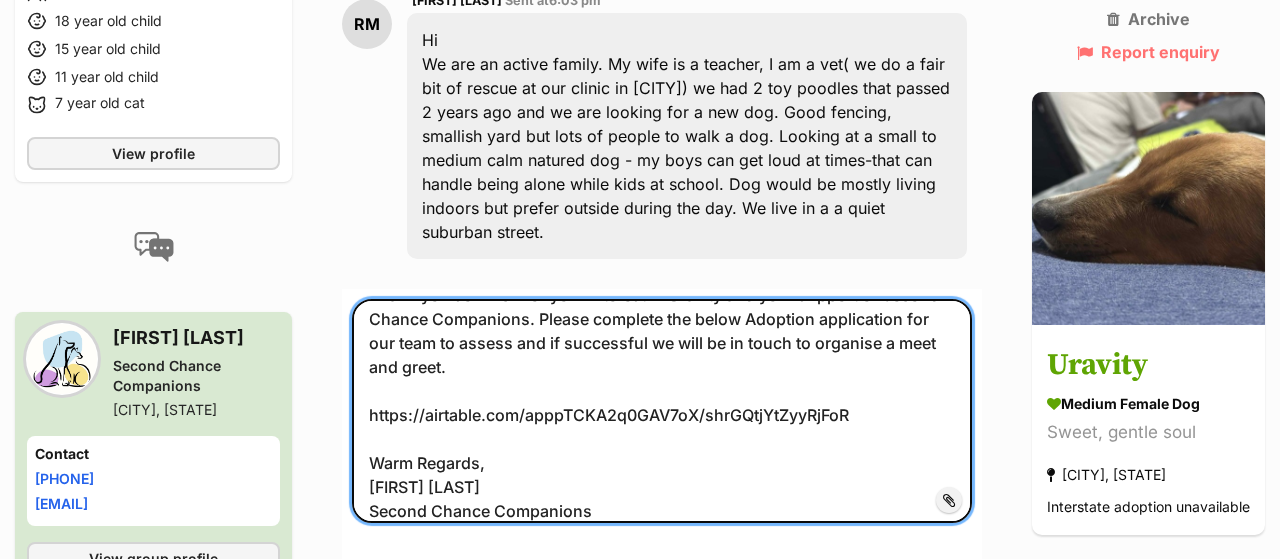 scroll, scrollTop: 624, scrollLeft: 0, axis: vertical 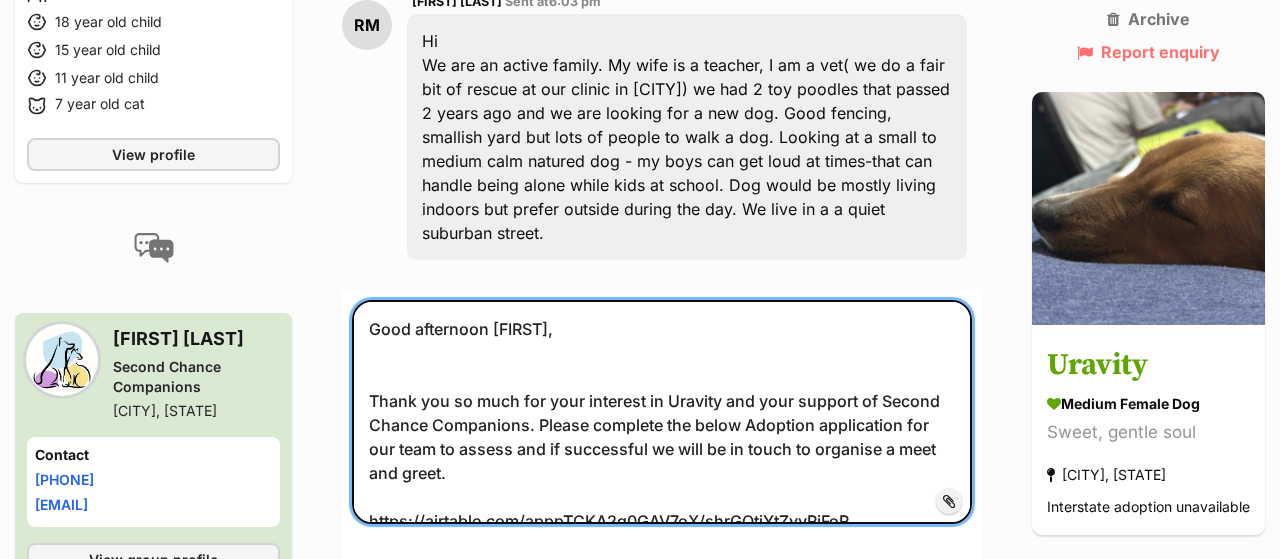 drag, startPoint x: 600, startPoint y: 398, endPoint x: 501, endPoint y: 404, distance: 99.18165 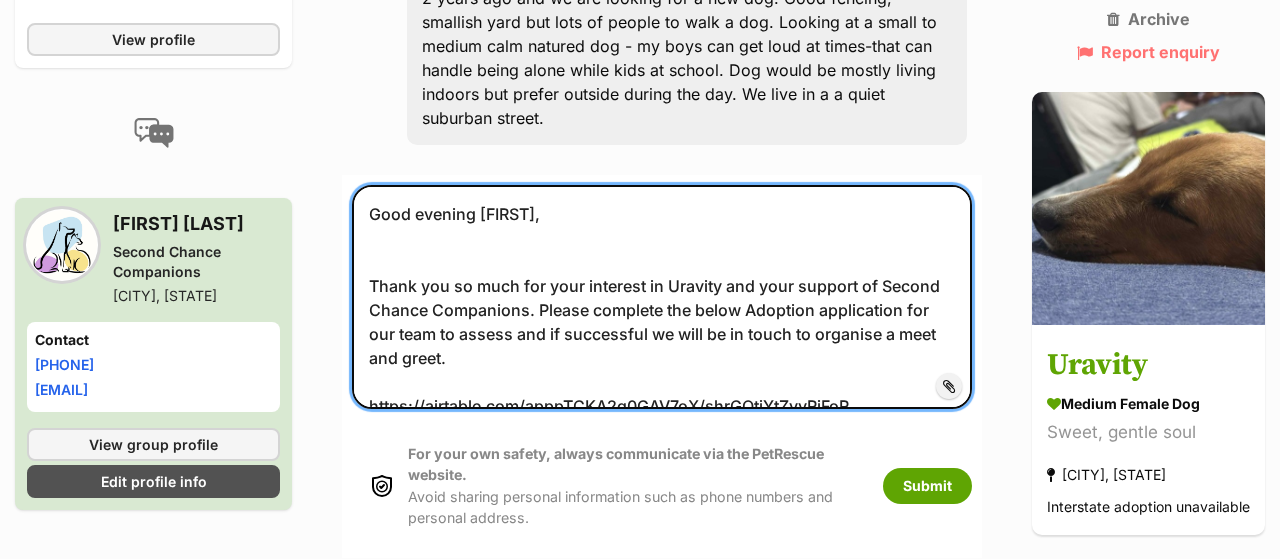 scroll, scrollTop: 936, scrollLeft: 0, axis: vertical 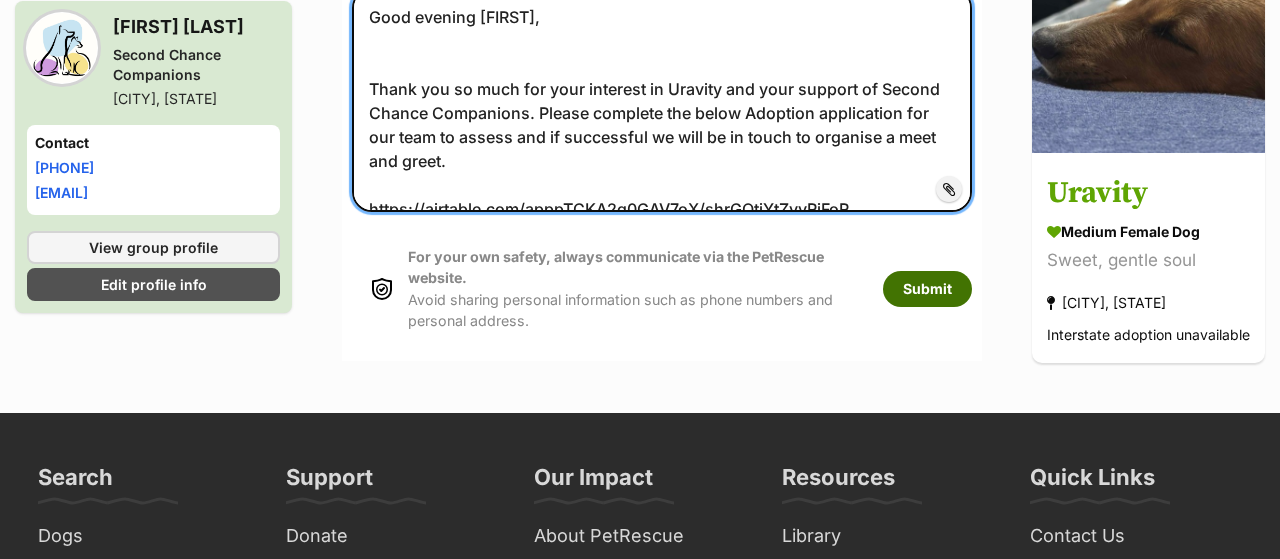 type on "Good evening Rod,
Thank you so much for your interest in Uravity and your support of Second Chance Companions. Please complete the below Adoption application for our team to assess and if successful we will be in touch to organise a meet and greet.
https://airtable.com/apppTCKA2q0GAV7oX/shrGQtjYtZyyRjFoR
Warm Regards,
Kelly Koth
Second Chance Companions" 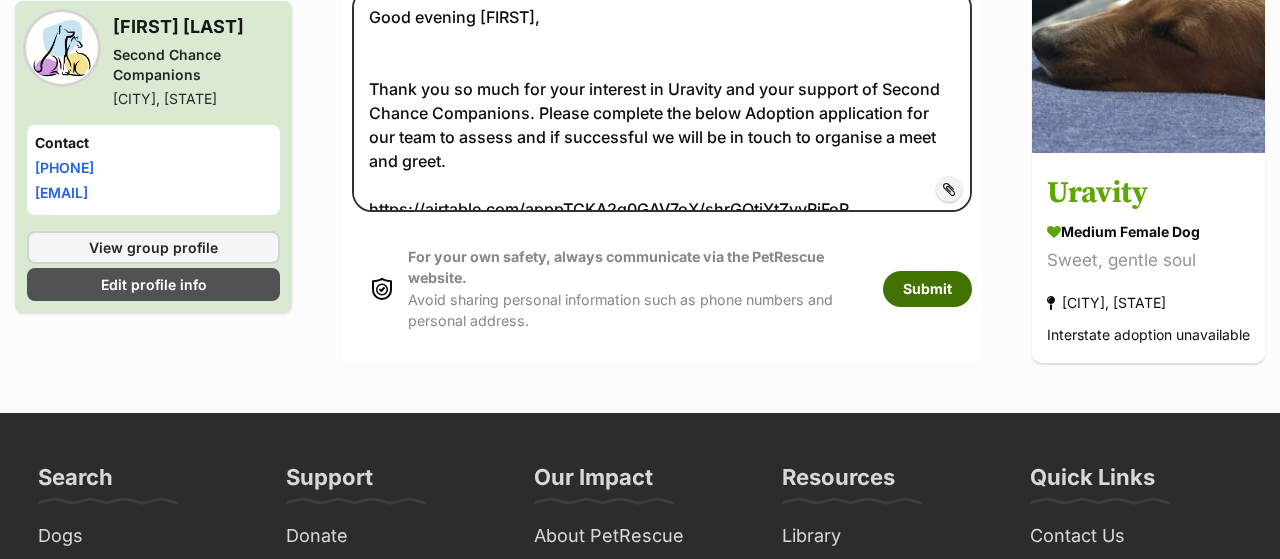 click on "Submit" at bounding box center [927, 289] 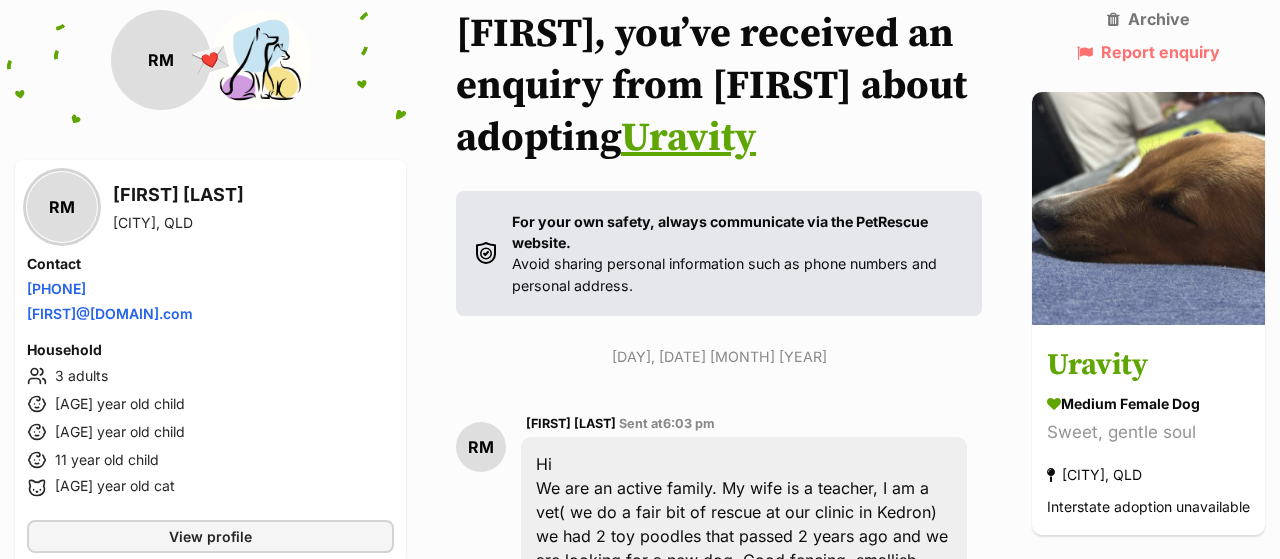 scroll, scrollTop: 104, scrollLeft: 0, axis: vertical 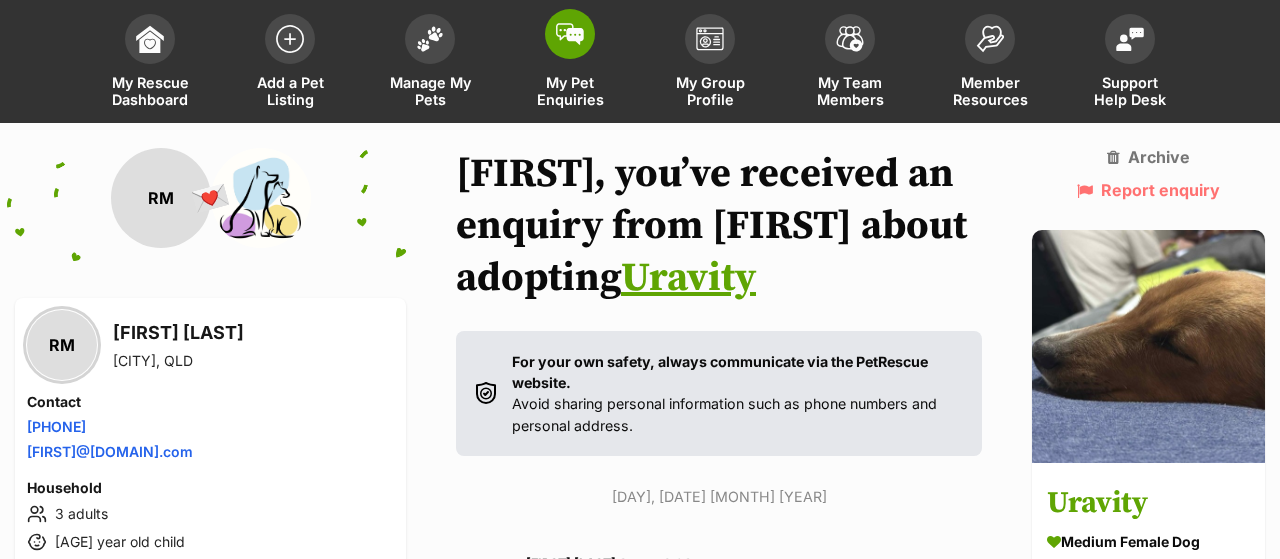 click on "My Pet Enquiries" at bounding box center [570, 91] 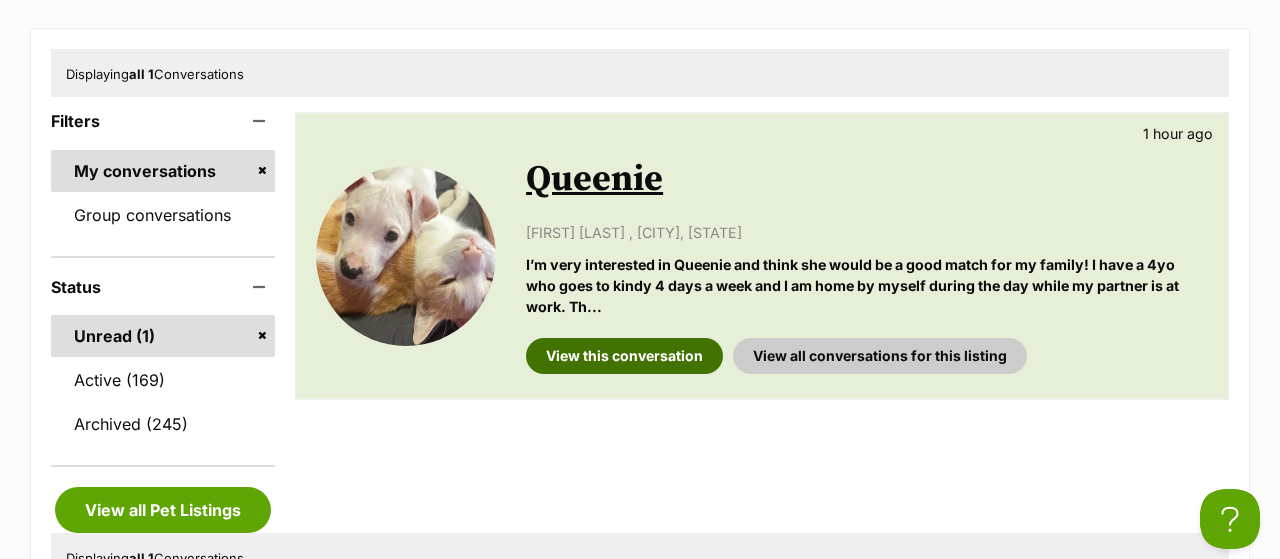 scroll, scrollTop: 0, scrollLeft: 0, axis: both 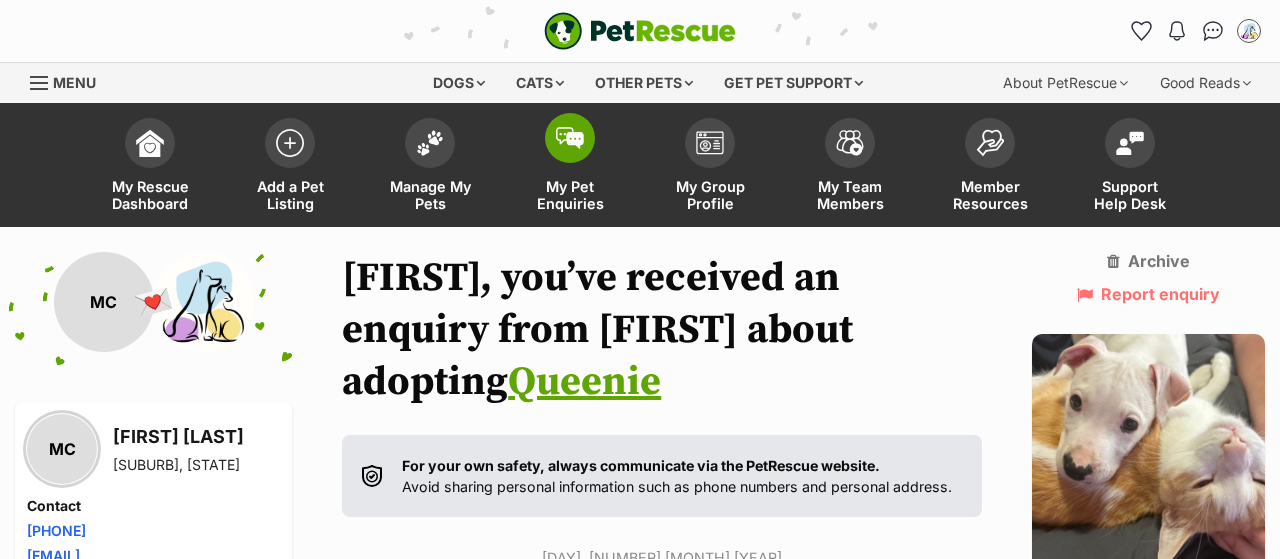 click on "My Pet Enquiries" at bounding box center [570, 195] 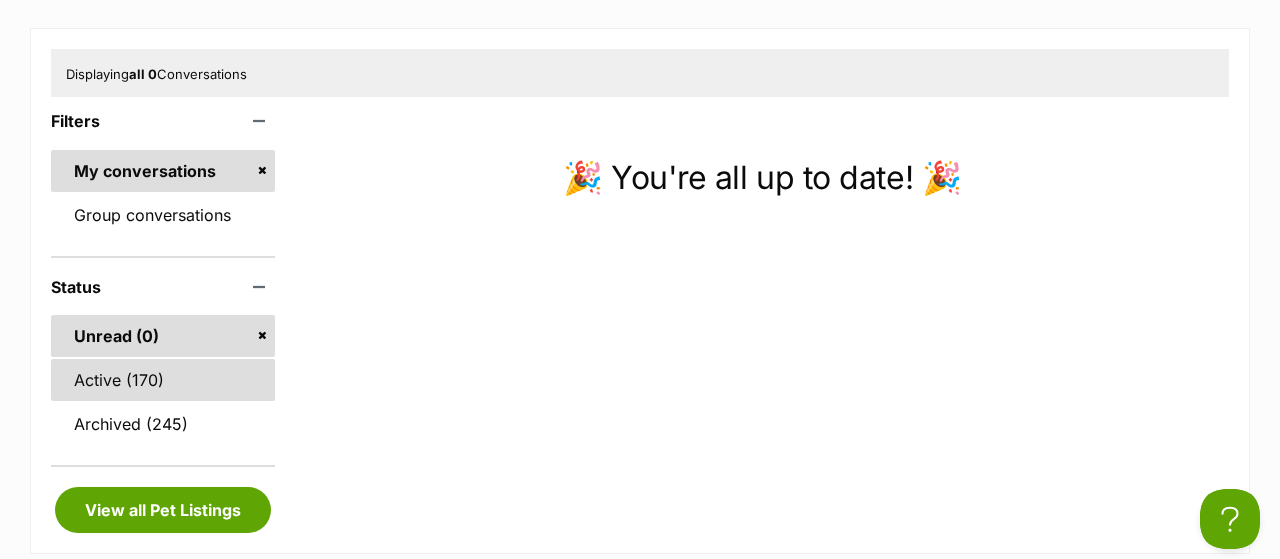 scroll, scrollTop: 0, scrollLeft: 0, axis: both 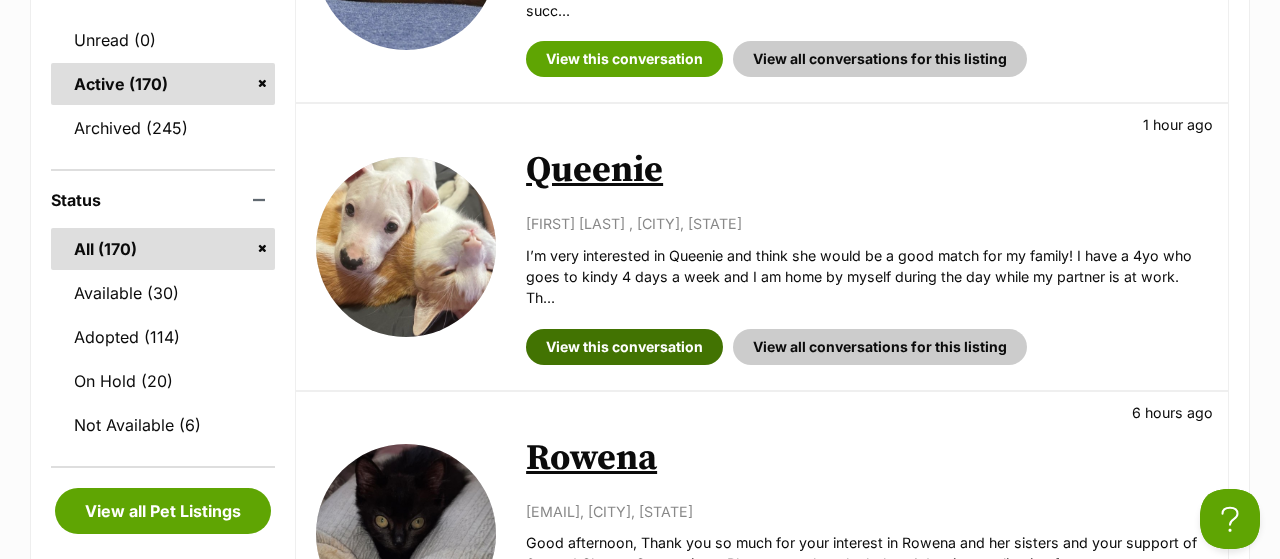 click on "View this conversation" at bounding box center (624, 347) 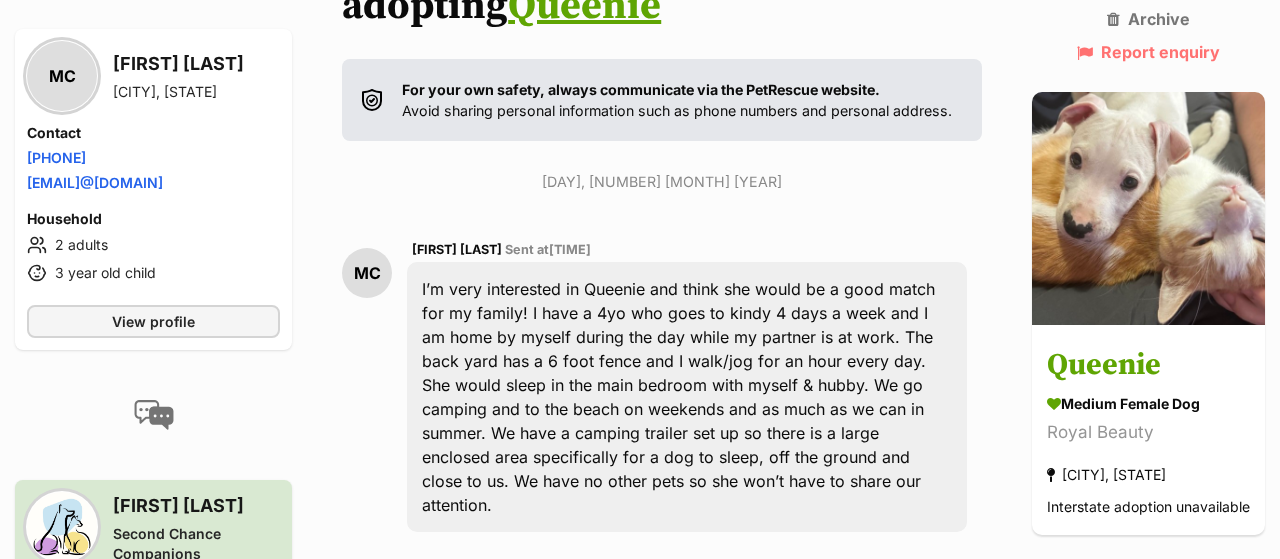 scroll, scrollTop: 728, scrollLeft: 0, axis: vertical 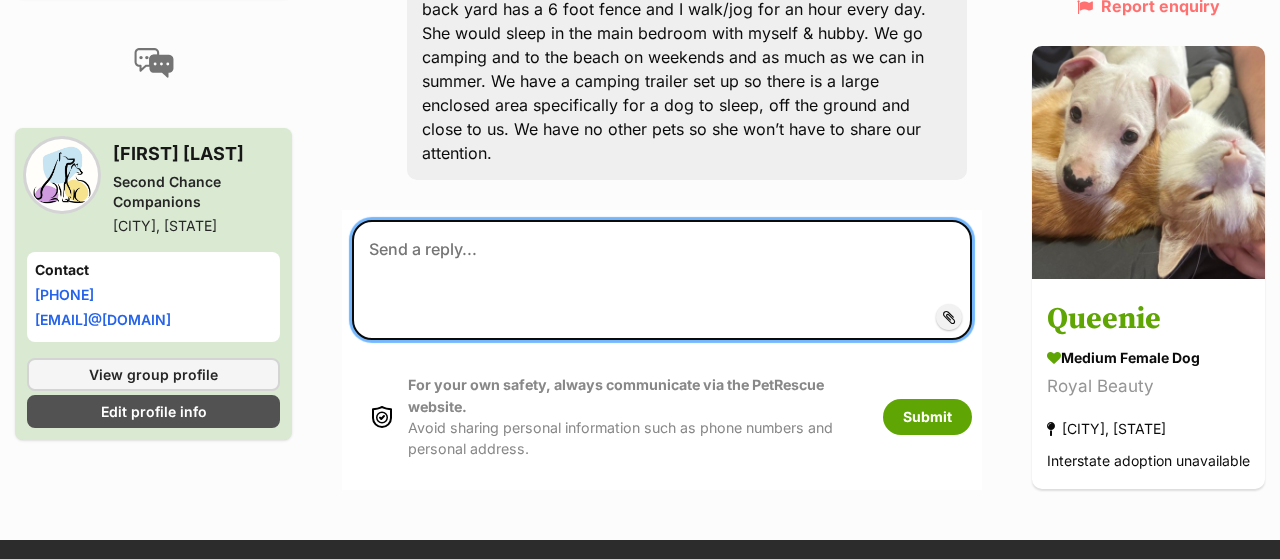 click at bounding box center (662, 280) 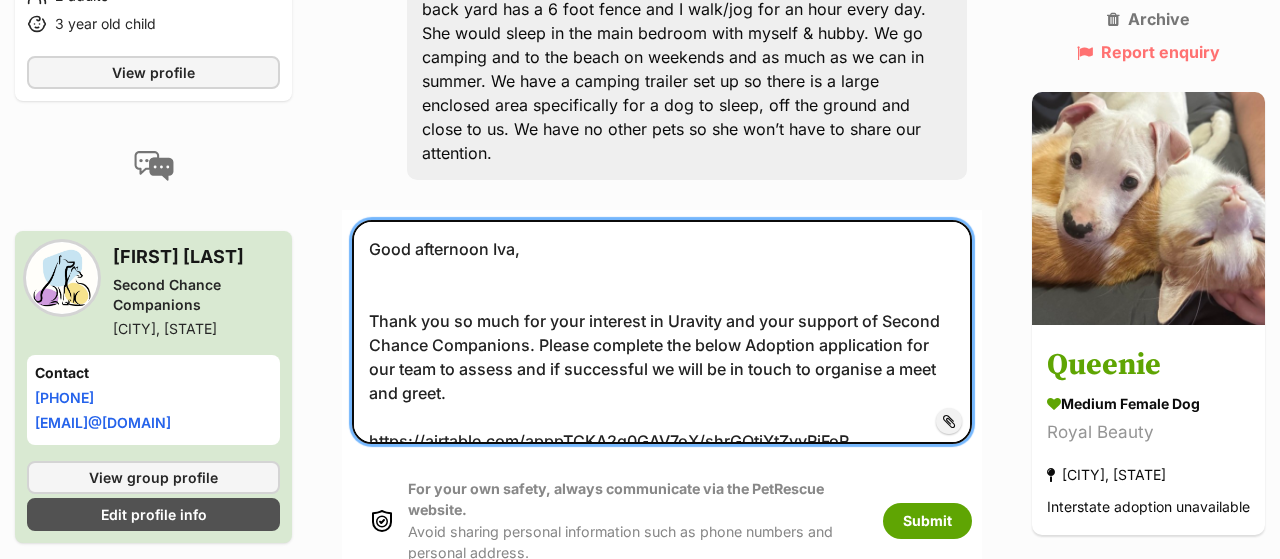 scroll, scrollTop: 105, scrollLeft: 0, axis: vertical 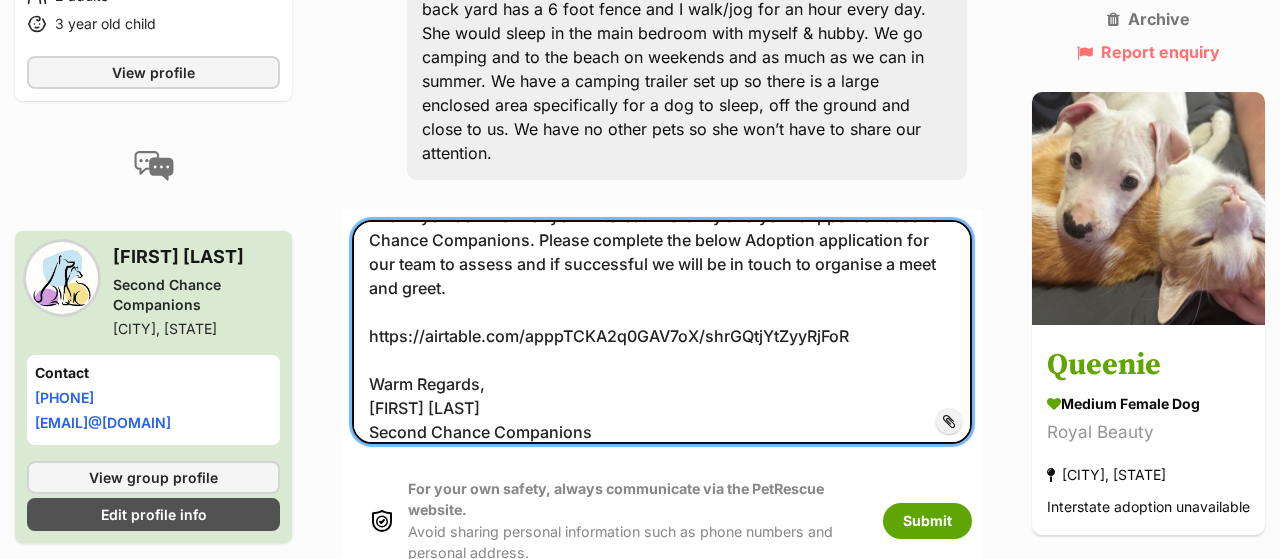 drag, startPoint x: 563, startPoint y: 478, endPoint x: 457, endPoint y: 476, distance: 106.01887 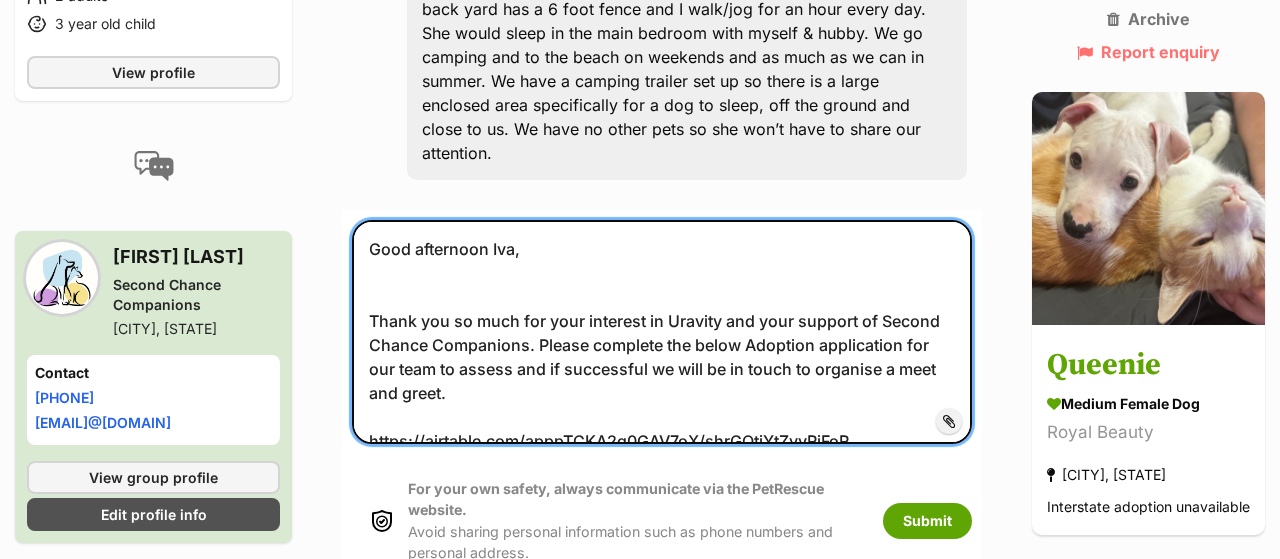 drag, startPoint x: 757, startPoint y: 389, endPoint x: 807, endPoint y: 392, distance: 50.08992 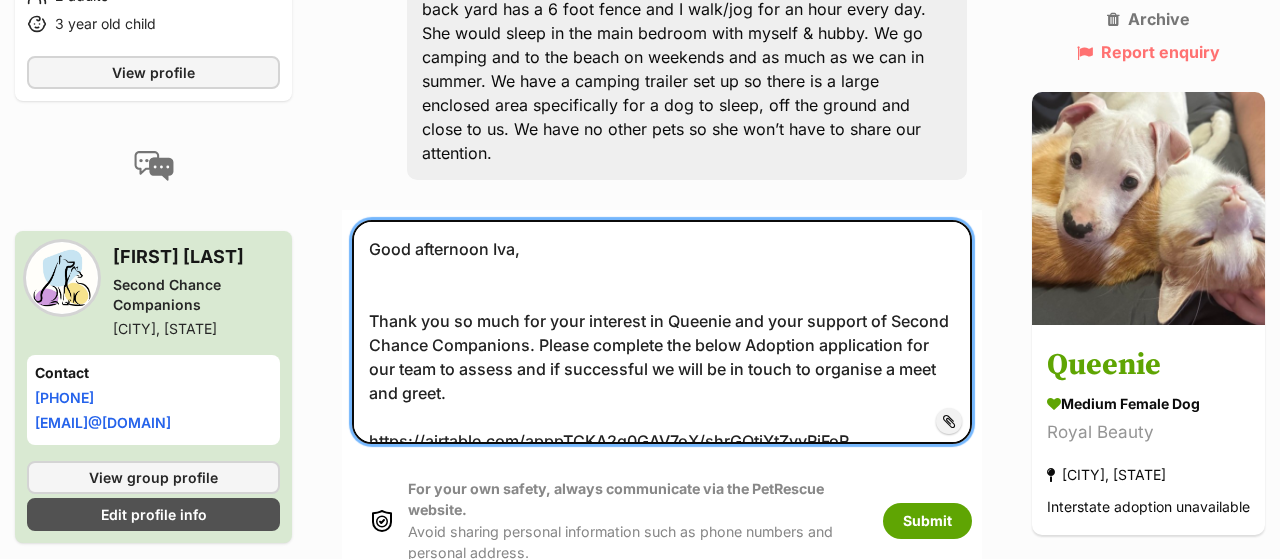 drag, startPoint x: 504, startPoint y: 317, endPoint x: 599, endPoint y: 319, distance: 95.02105 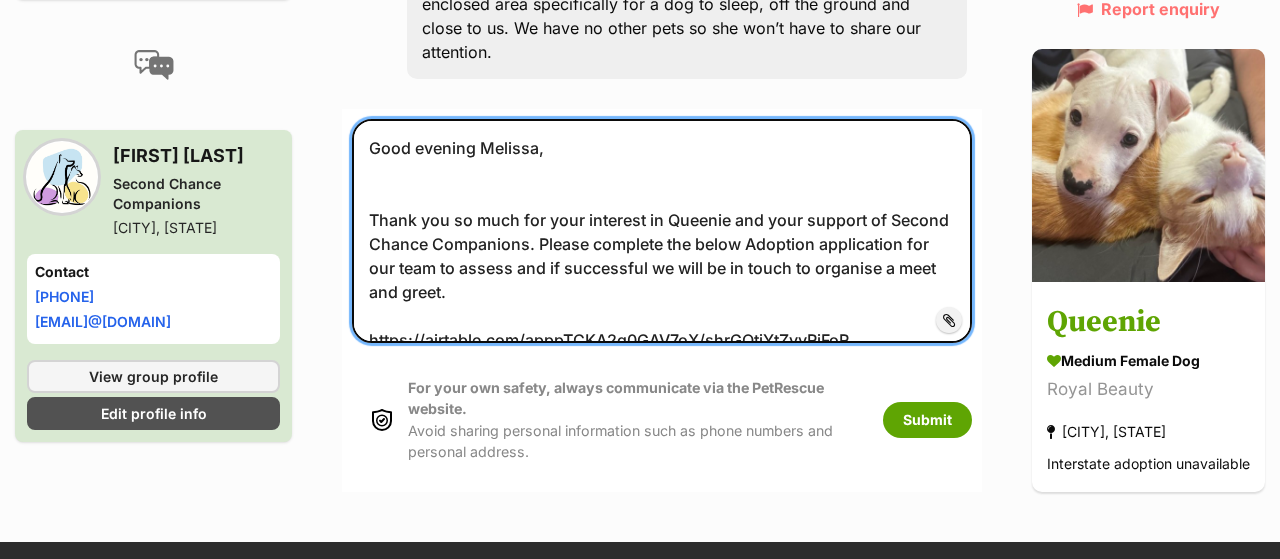scroll, scrollTop: 832, scrollLeft: 0, axis: vertical 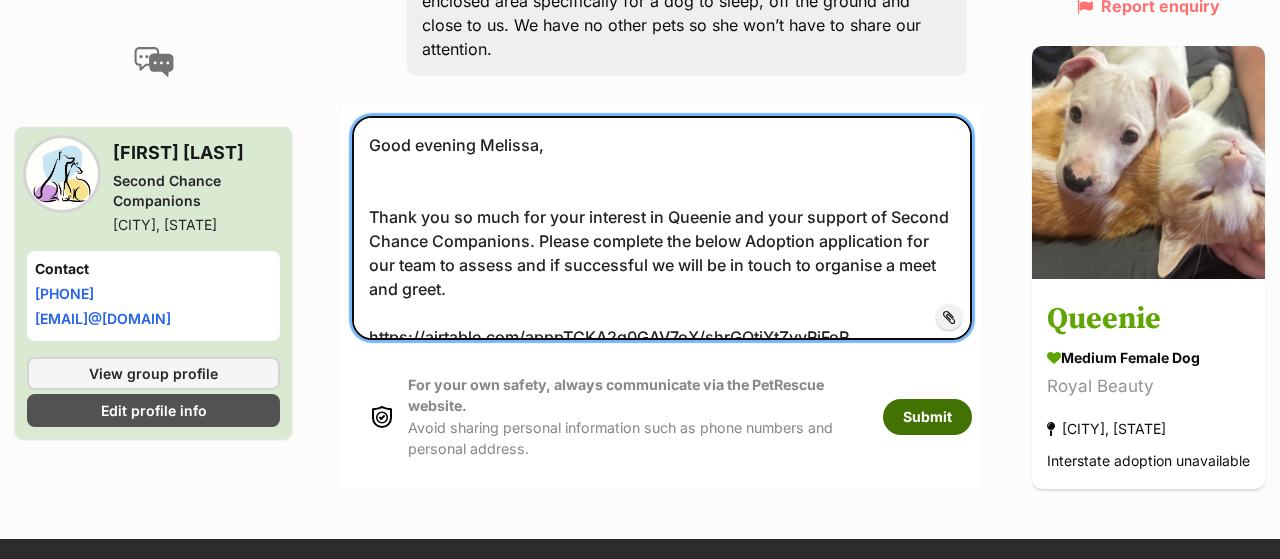 type on "Good evening Melissa,
Thank you so much for your interest in Queenie and your support of Second Chance Companions. Please complete the below Adoption application for our team to assess and if successful we will be in touch to organise a meet and greet.
https://airtable.com/apppTCKA2q0GAV7oX/shrGQtjYtZyyRjFoR
Warm Regards,
Kelly Koth
Second Chance Companions" 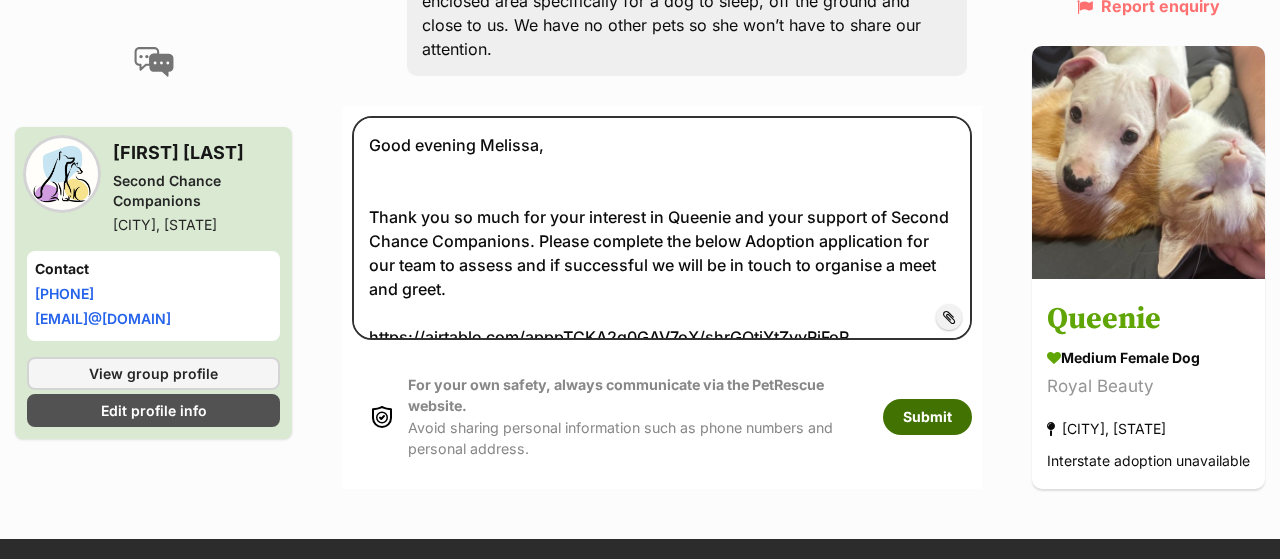 click on "Submit" at bounding box center [927, 417] 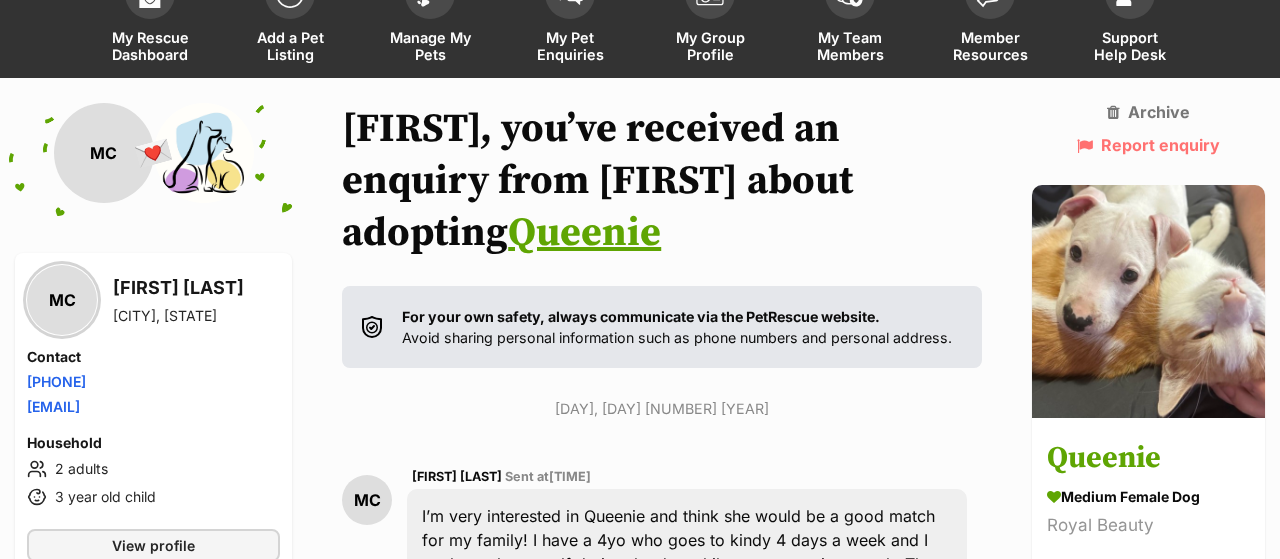 scroll, scrollTop: 104, scrollLeft: 0, axis: vertical 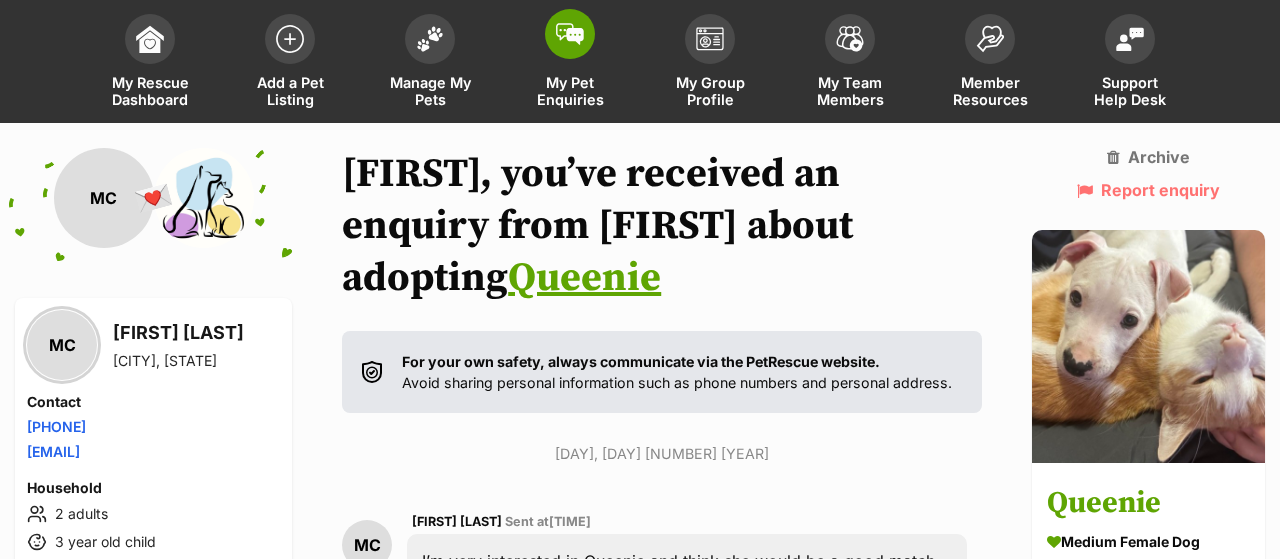 click on "My Pet Enquiries" at bounding box center (570, 91) 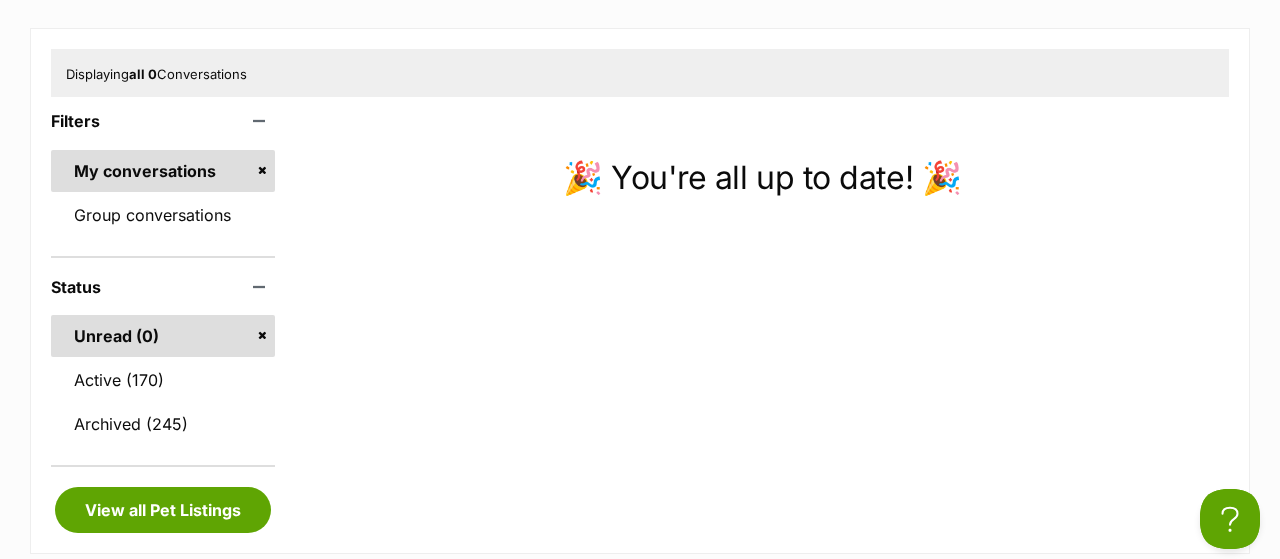 scroll, scrollTop: 0, scrollLeft: 0, axis: both 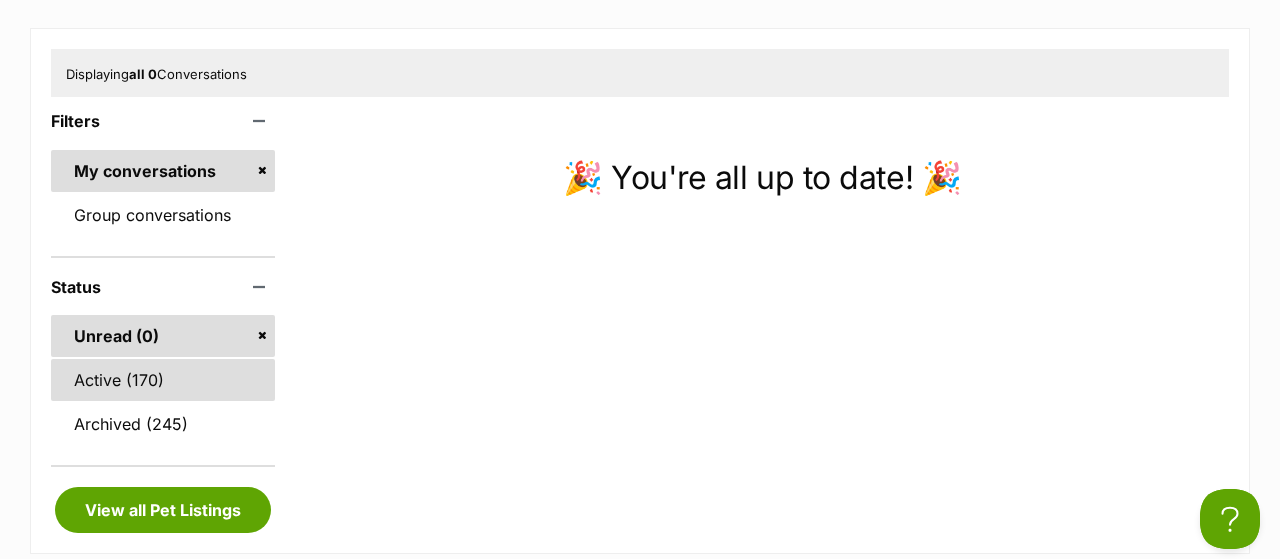 click on "Active (170)" at bounding box center (163, 380) 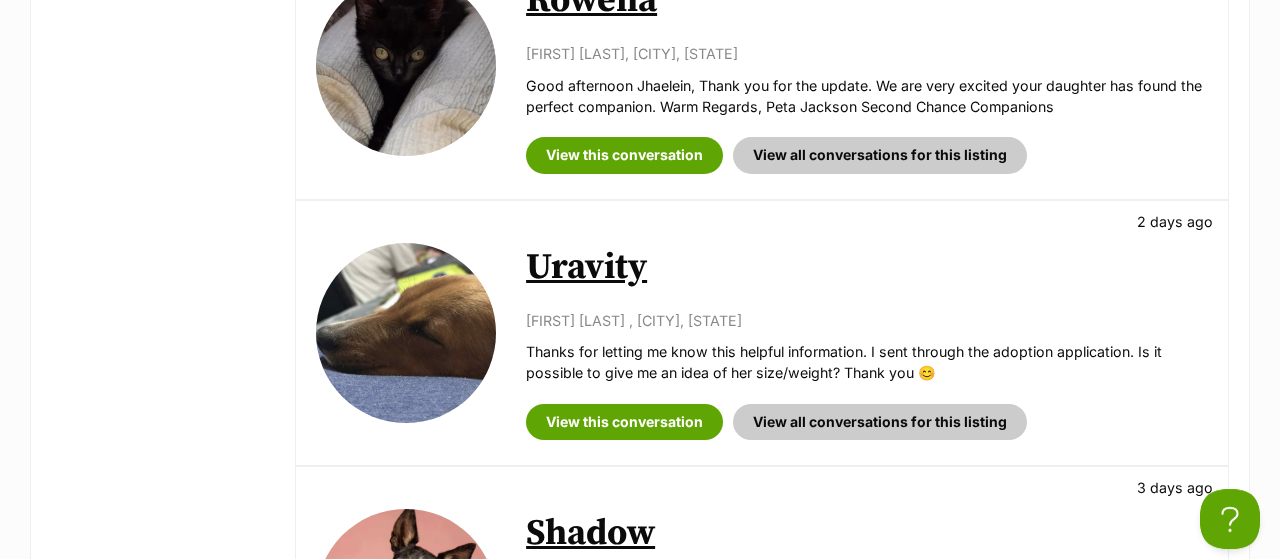 scroll, scrollTop: 1664, scrollLeft: 0, axis: vertical 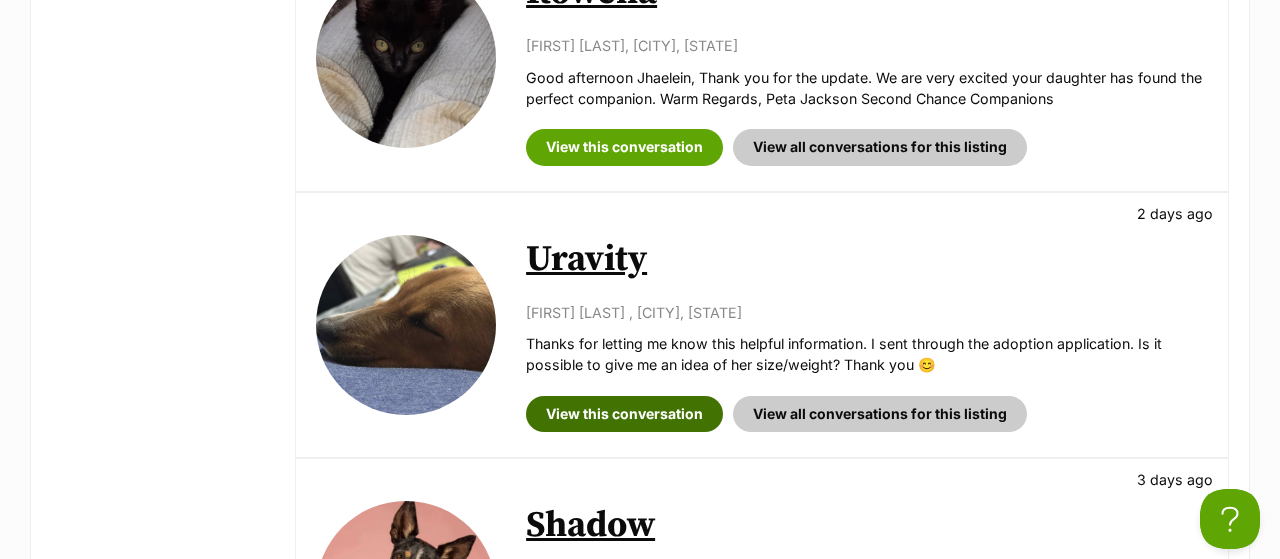 click on "View this conversation" at bounding box center (624, 414) 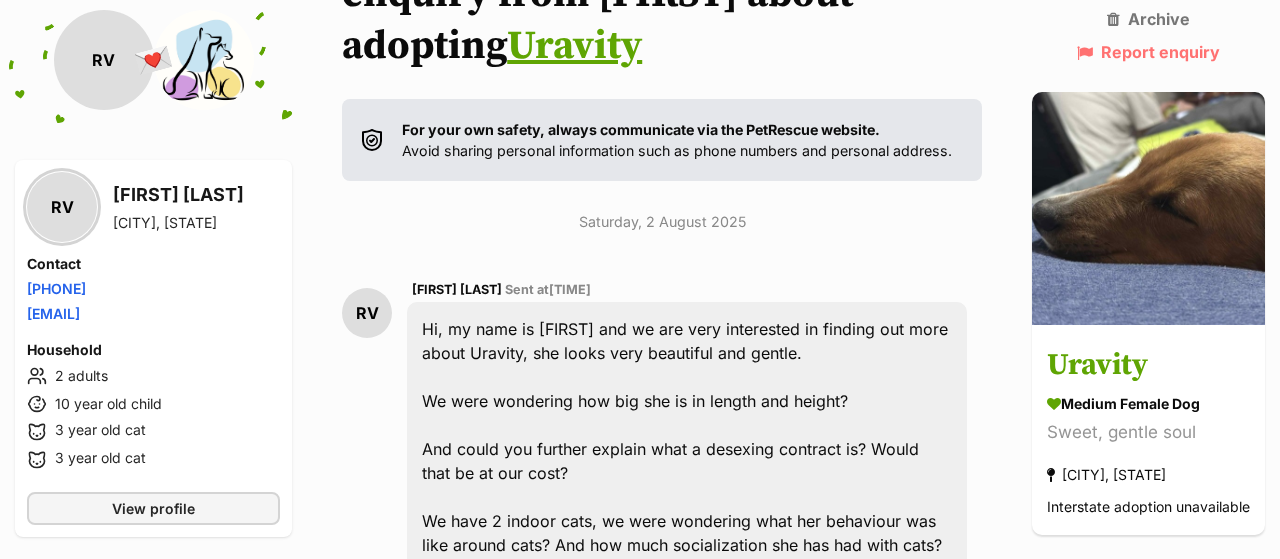 scroll, scrollTop: 104, scrollLeft: 0, axis: vertical 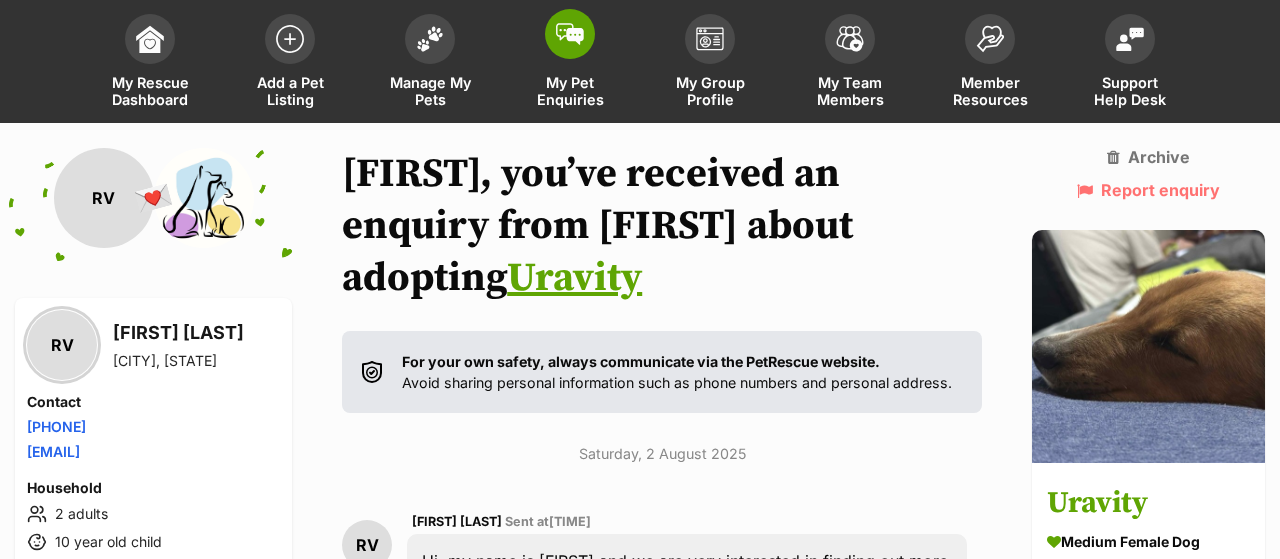 click on "My Pet Enquiries" at bounding box center [570, 91] 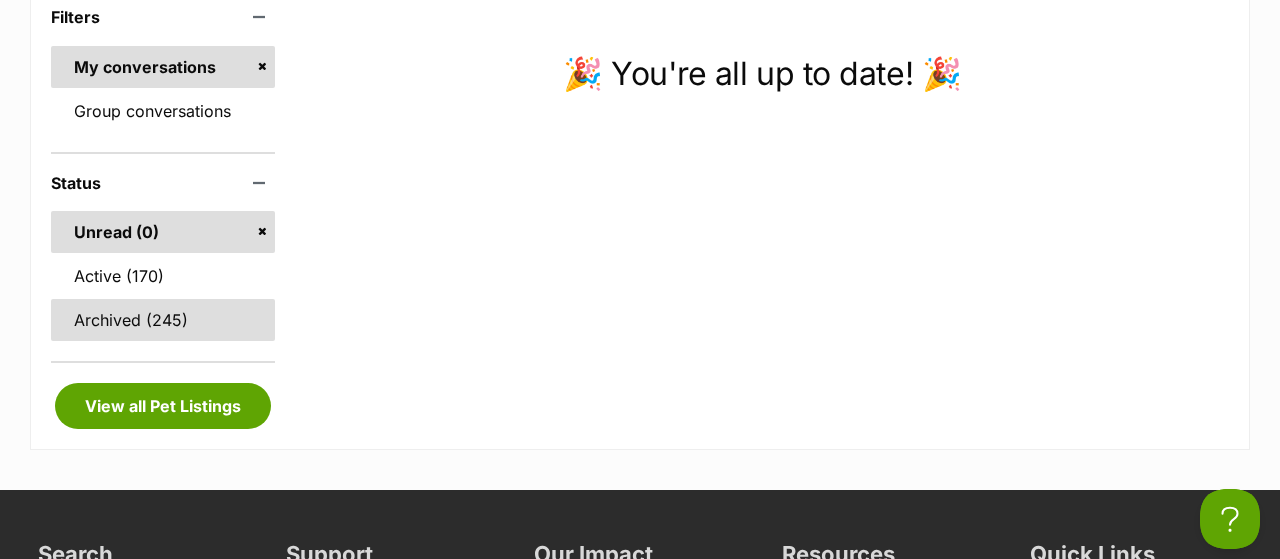 scroll, scrollTop: 0, scrollLeft: 0, axis: both 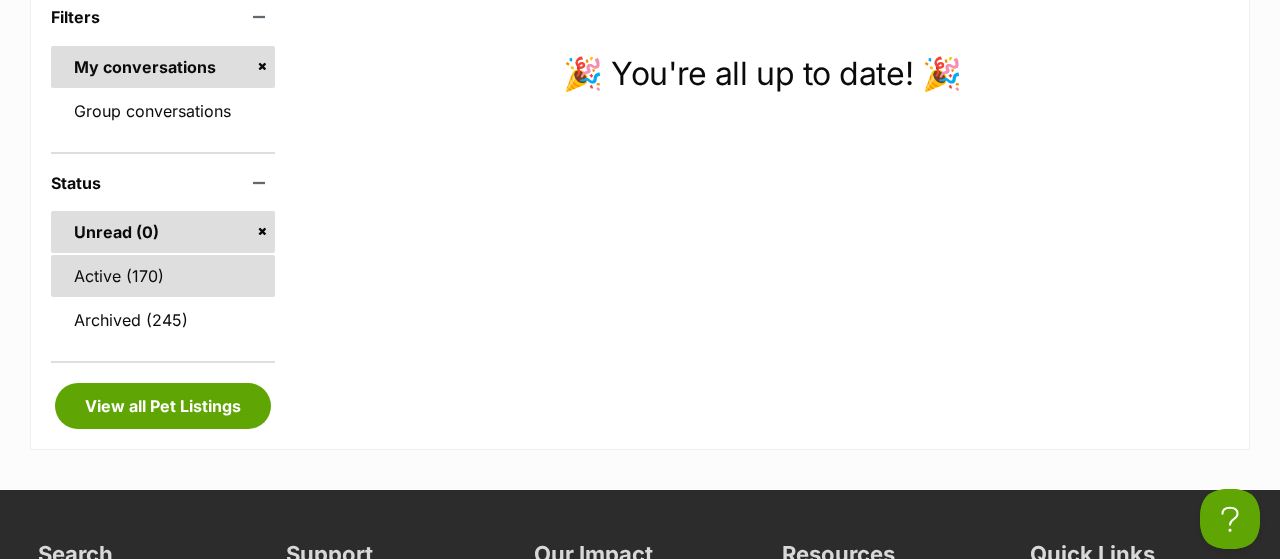click on "Active (170)" at bounding box center [163, 276] 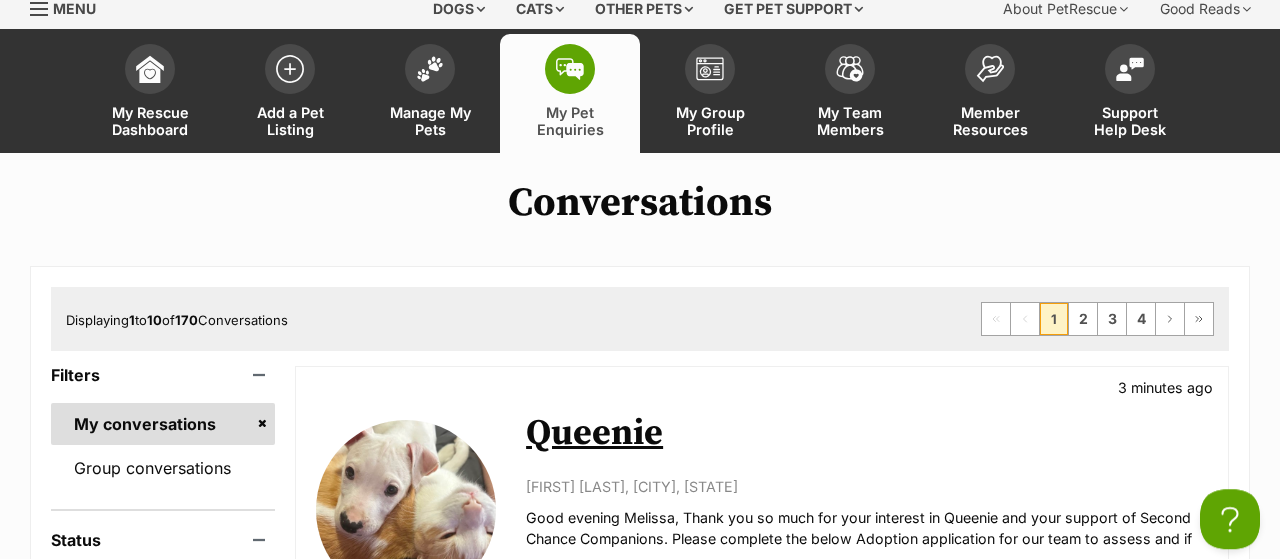 scroll, scrollTop: 208, scrollLeft: 0, axis: vertical 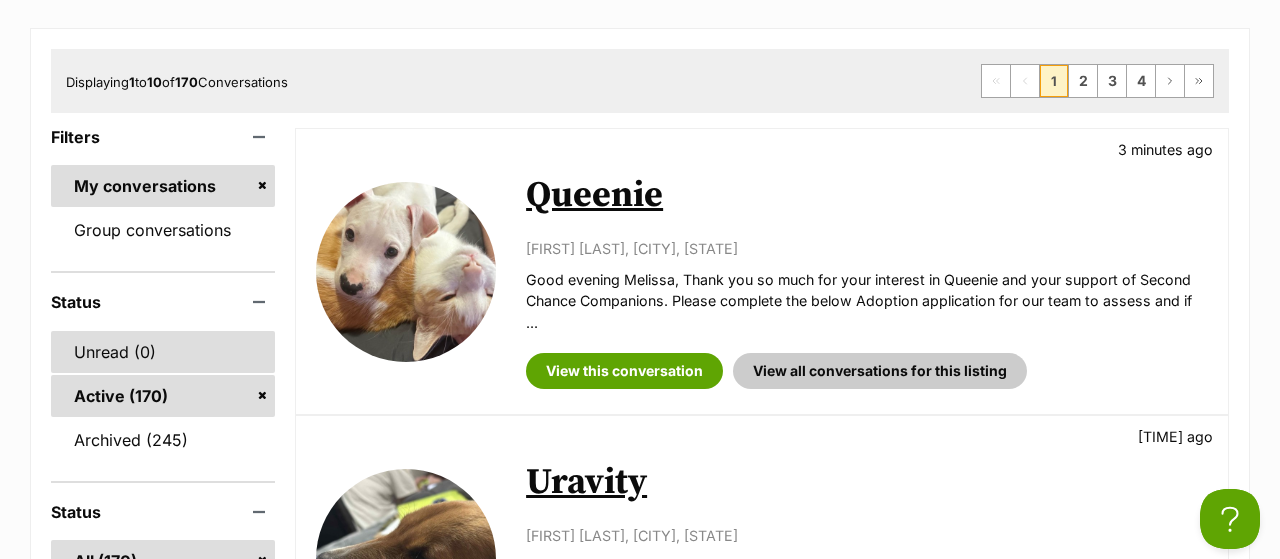 click on "Unread (0)" at bounding box center [163, 352] 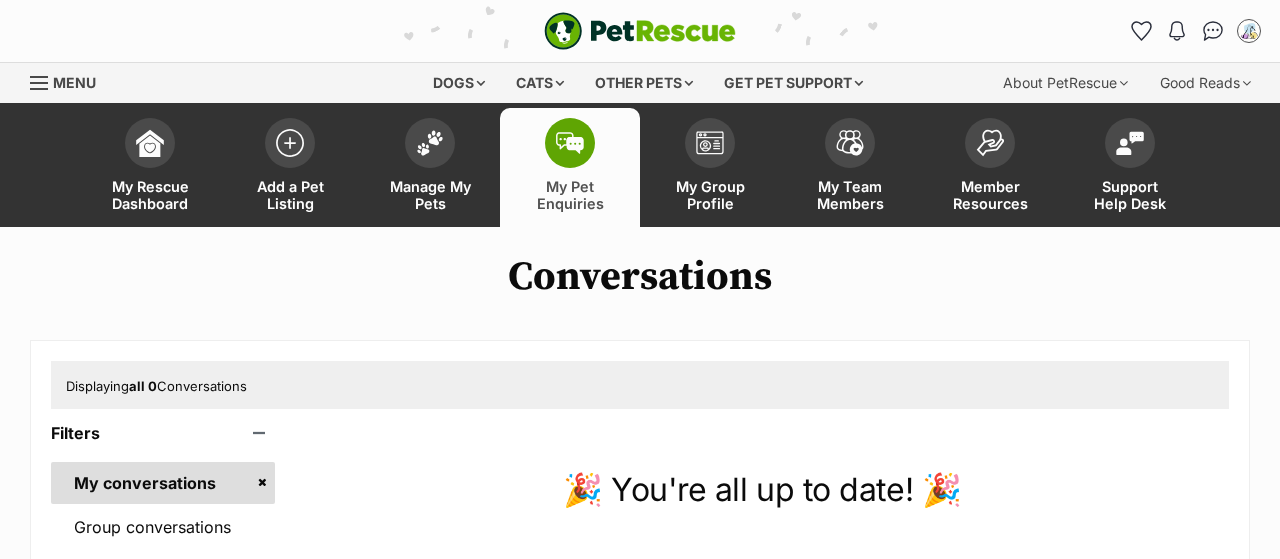 scroll, scrollTop: 0, scrollLeft: 0, axis: both 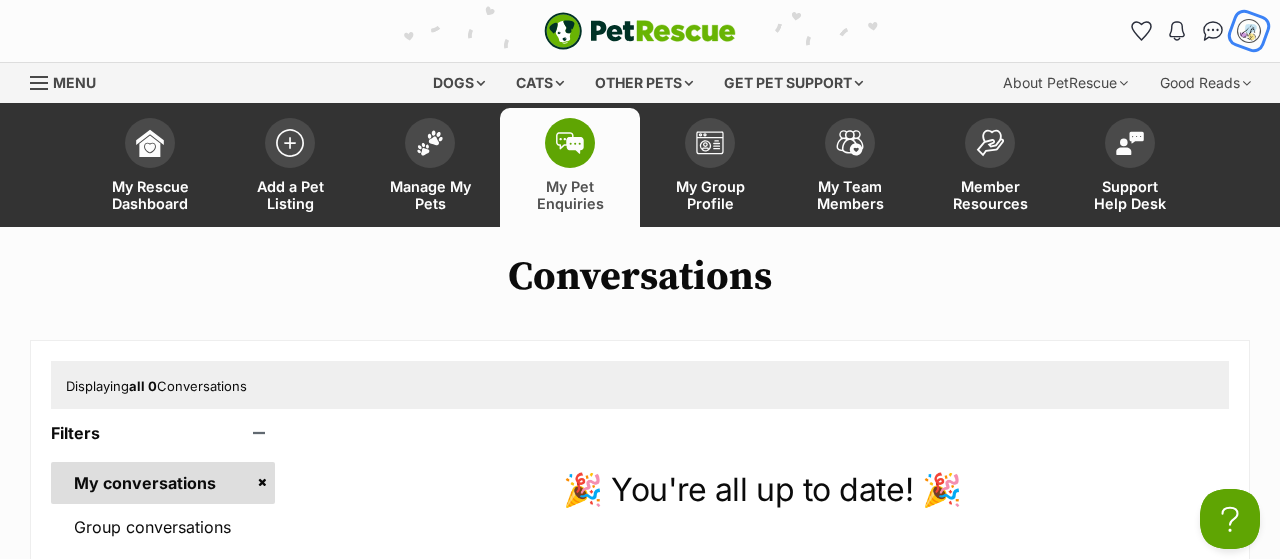 click at bounding box center [1249, 31] 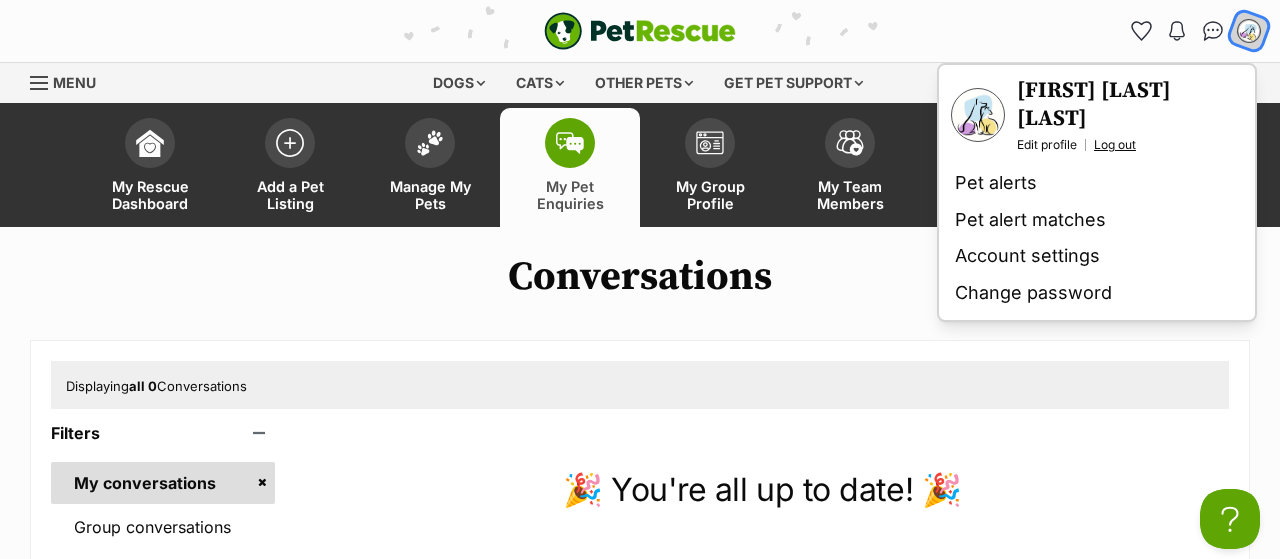 click on "Log out" at bounding box center [1115, 145] 